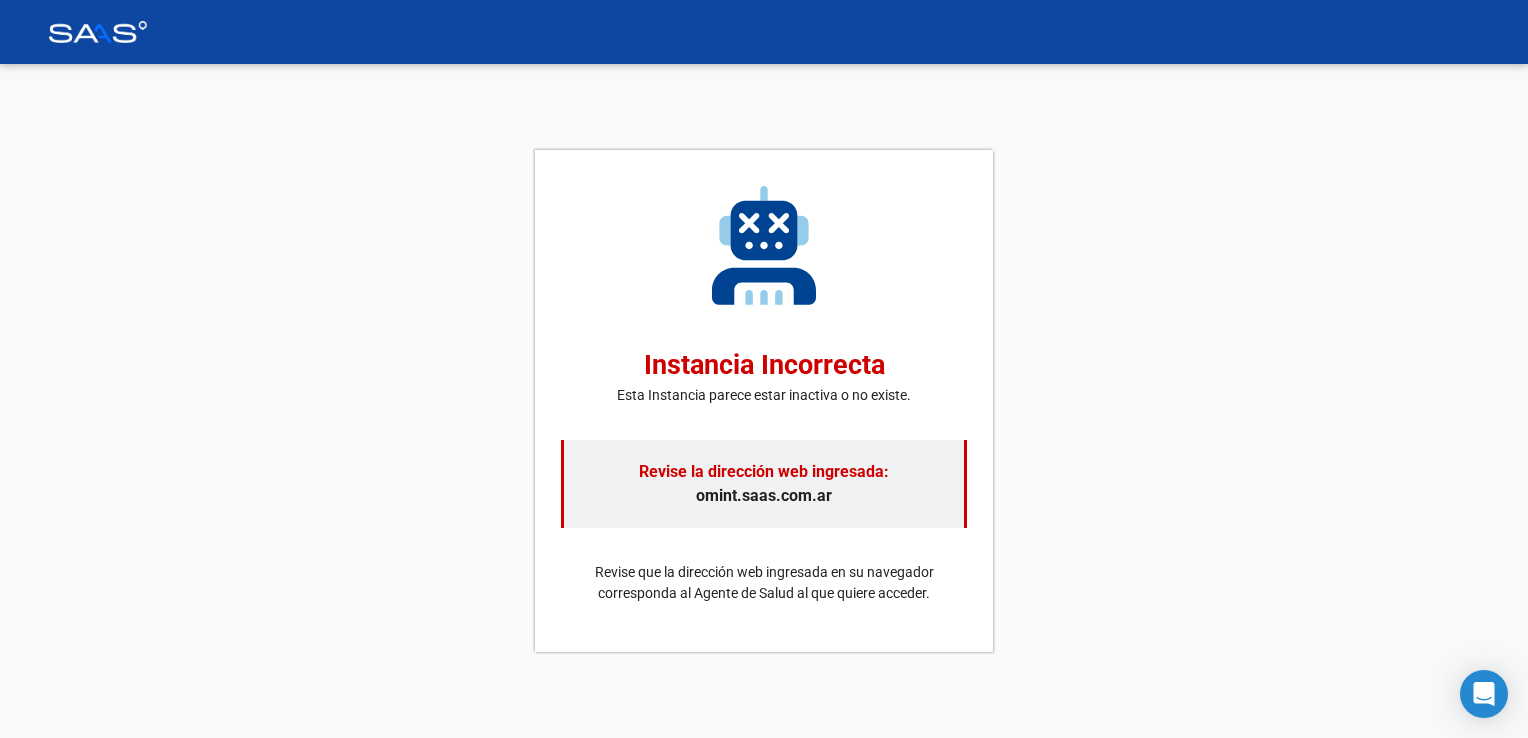 scroll, scrollTop: 0, scrollLeft: 0, axis: both 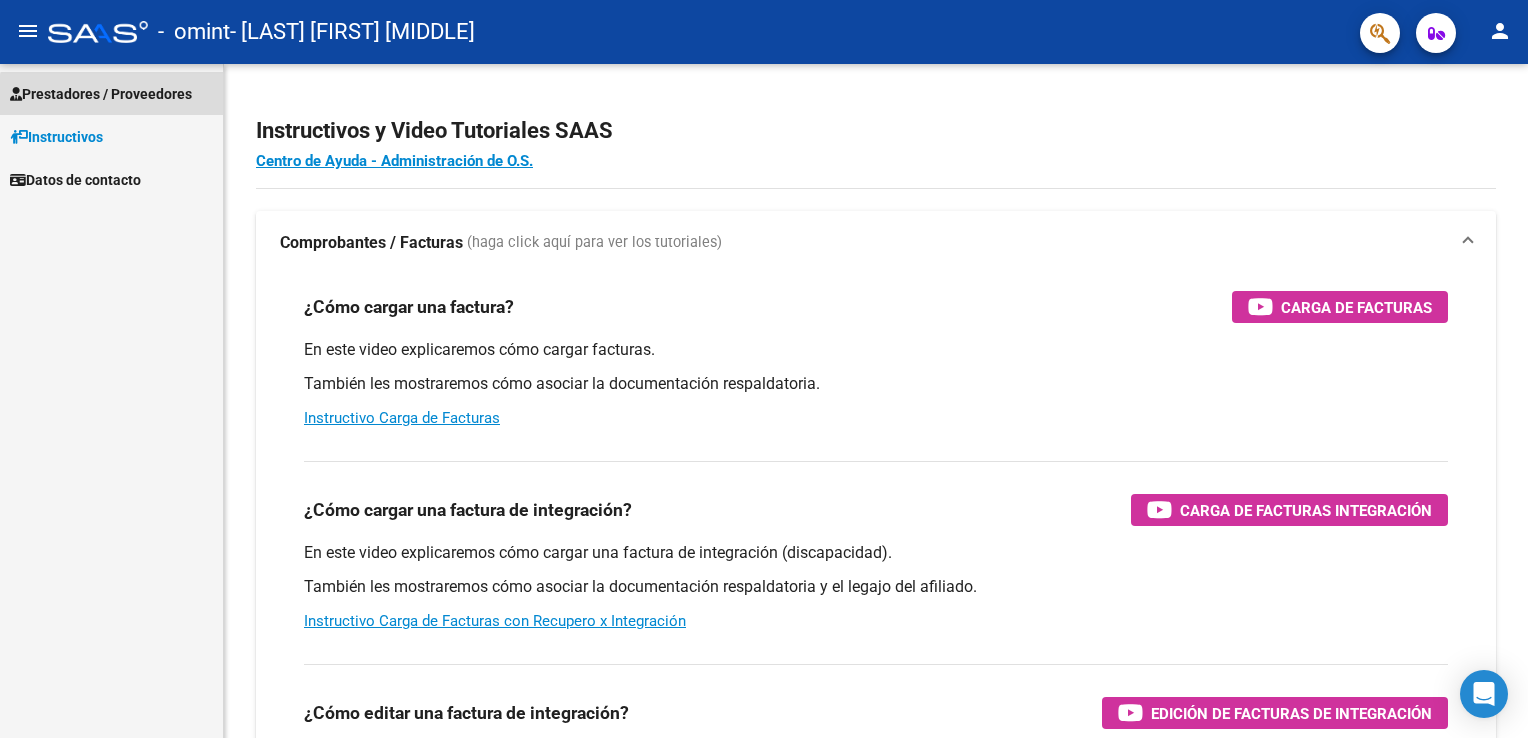 click on "Prestadores / Proveedores" at bounding box center [111, 93] 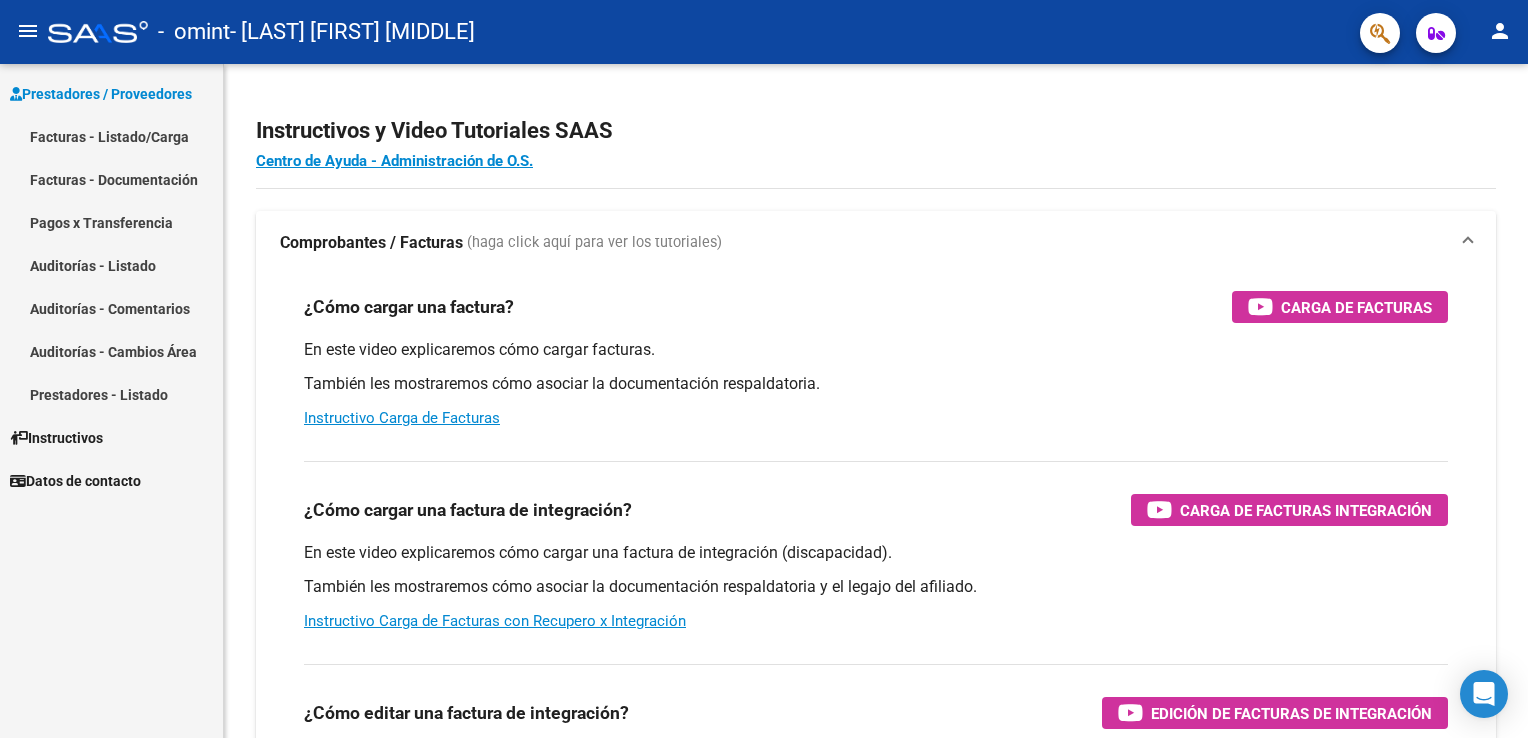 click on "Facturas - Listado/Carga" at bounding box center (111, 136) 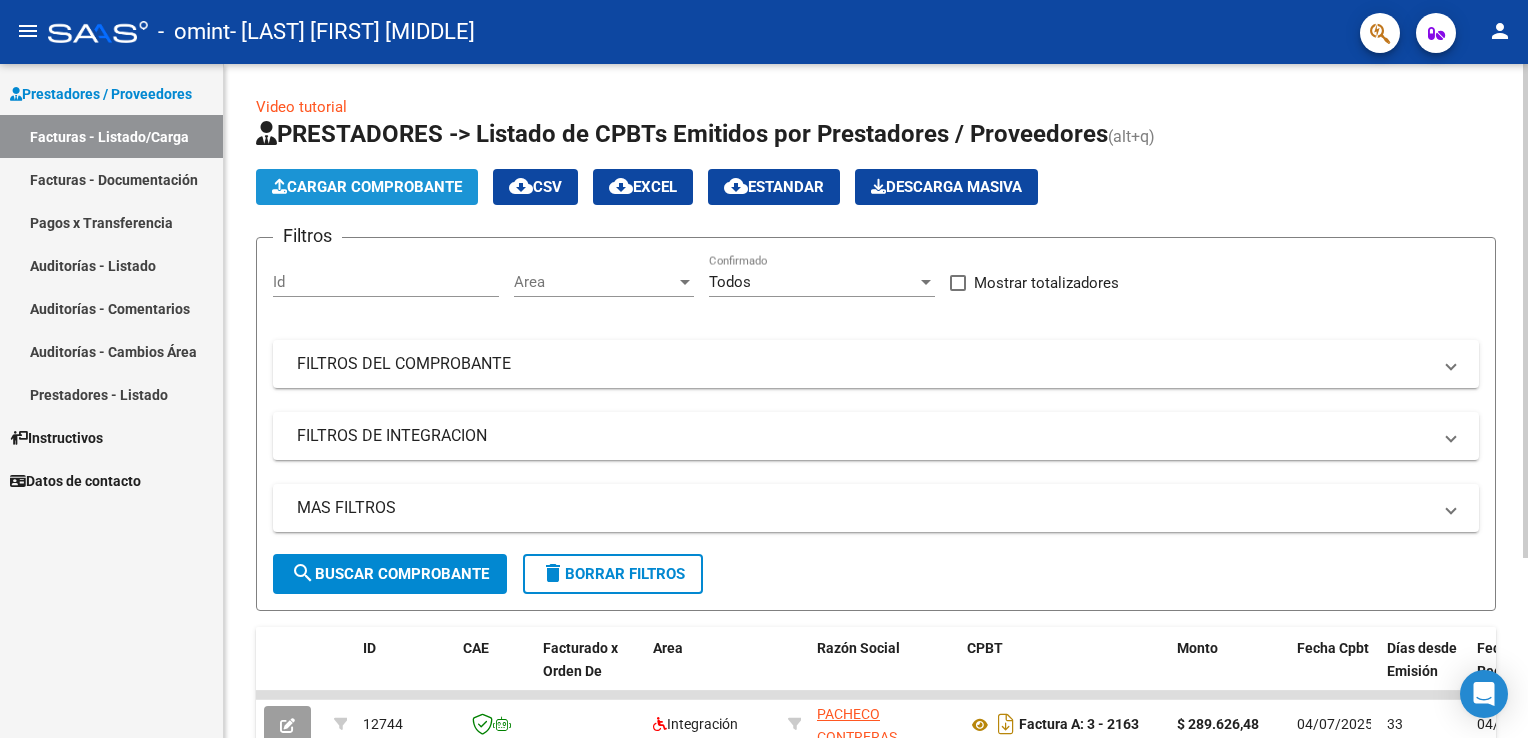 click on "Cargar Comprobante" 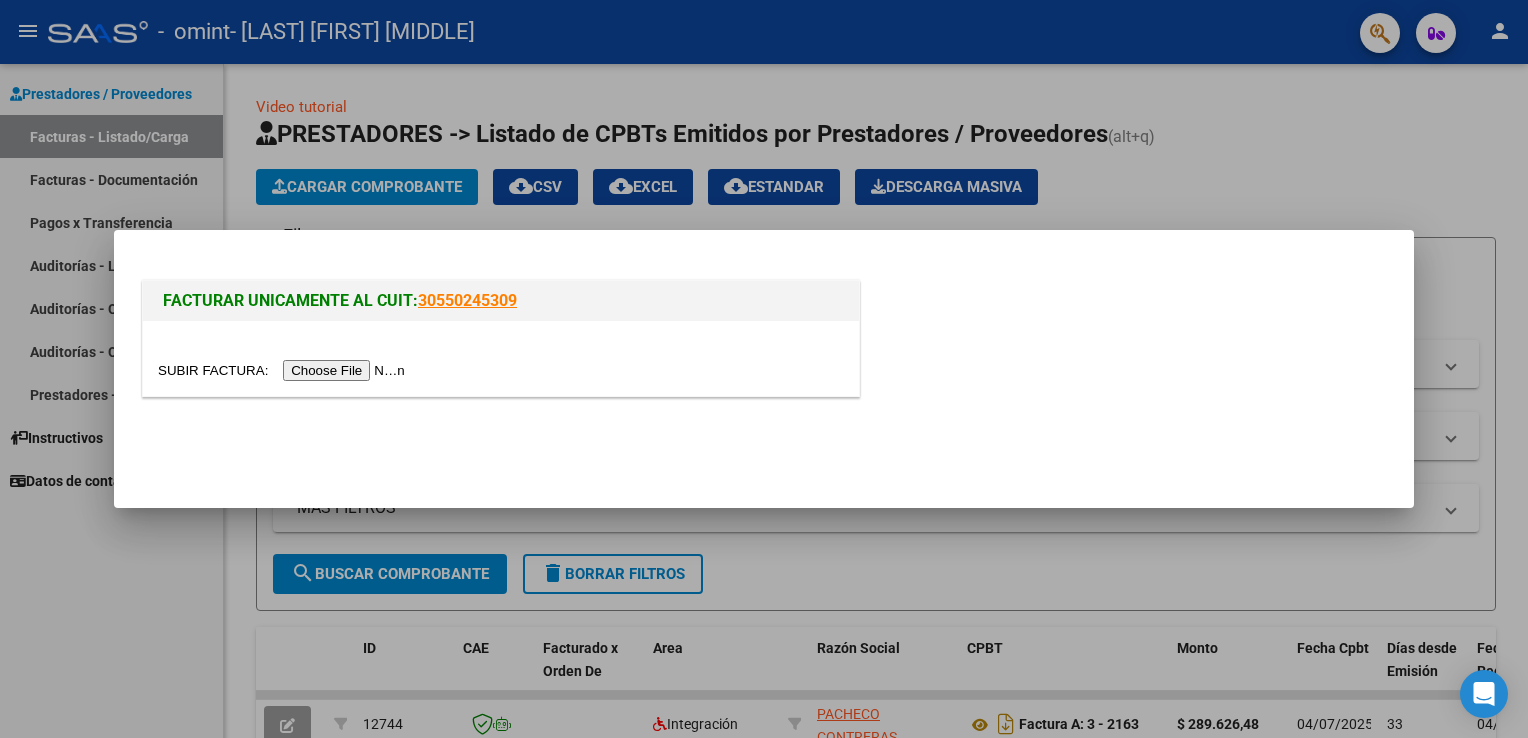 click at bounding box center [284, 370] 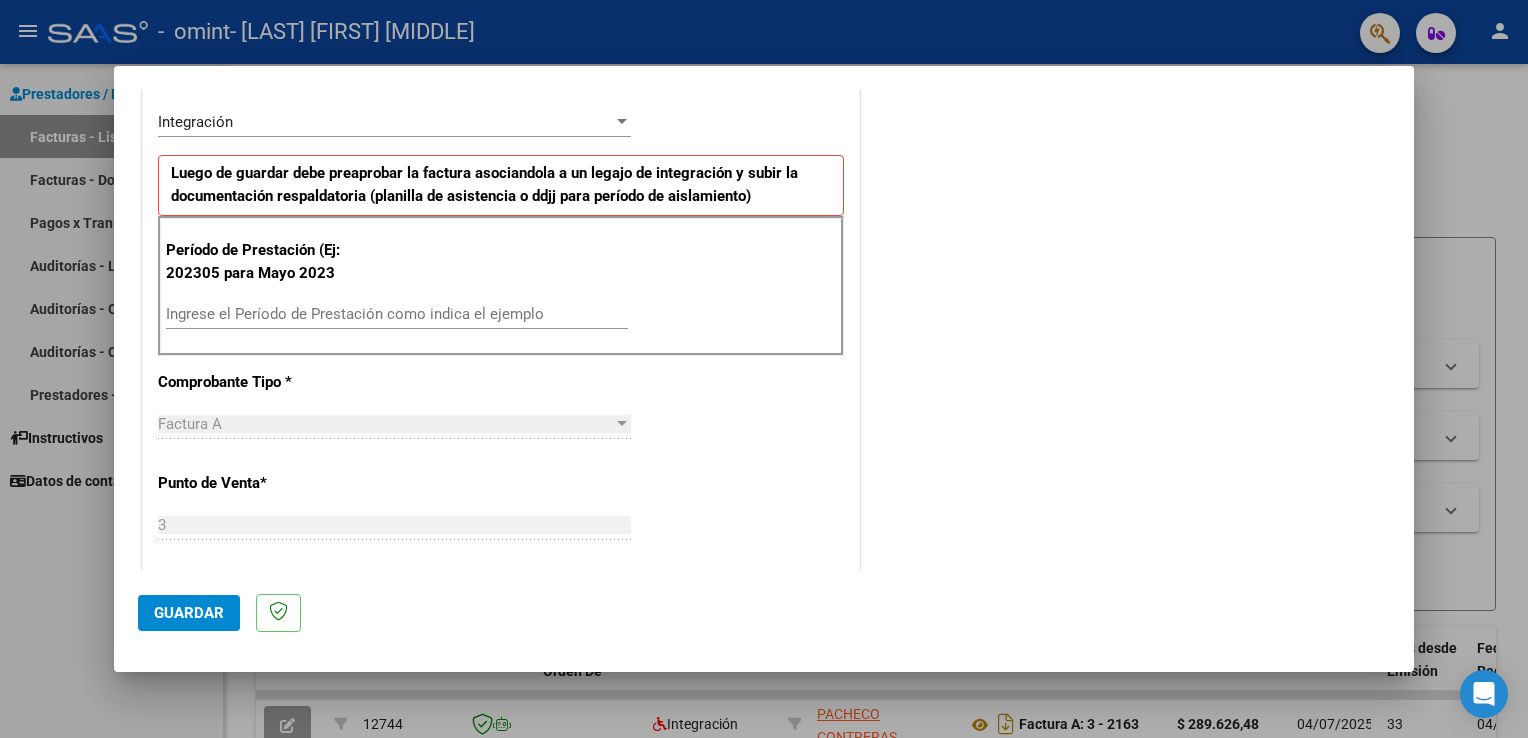 scroll, scrollTop: 489, scrollLeft: 0, axis: vertical 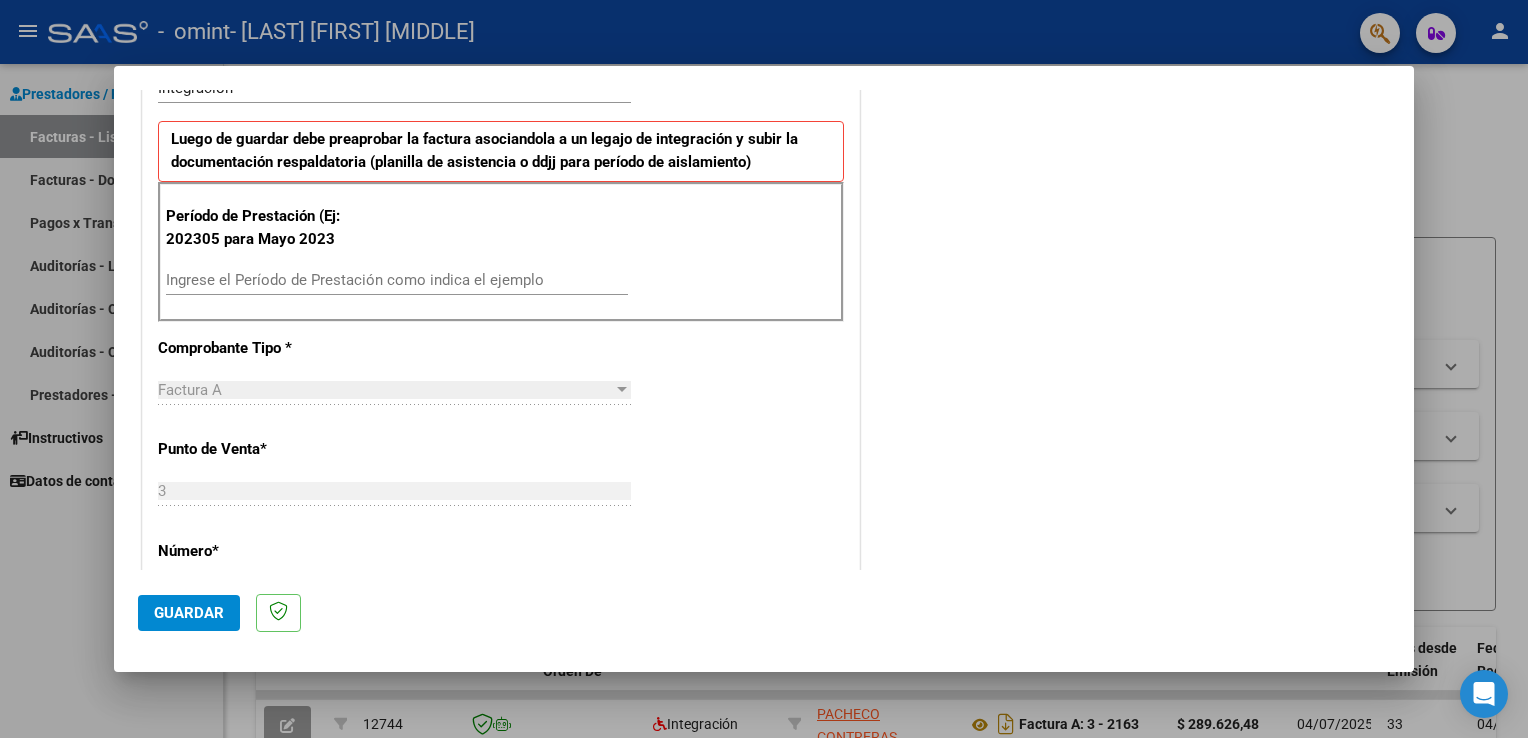 click on "Ingrese el Período de Prestación como indica el ejemplo" at bounding box center (397, 280) 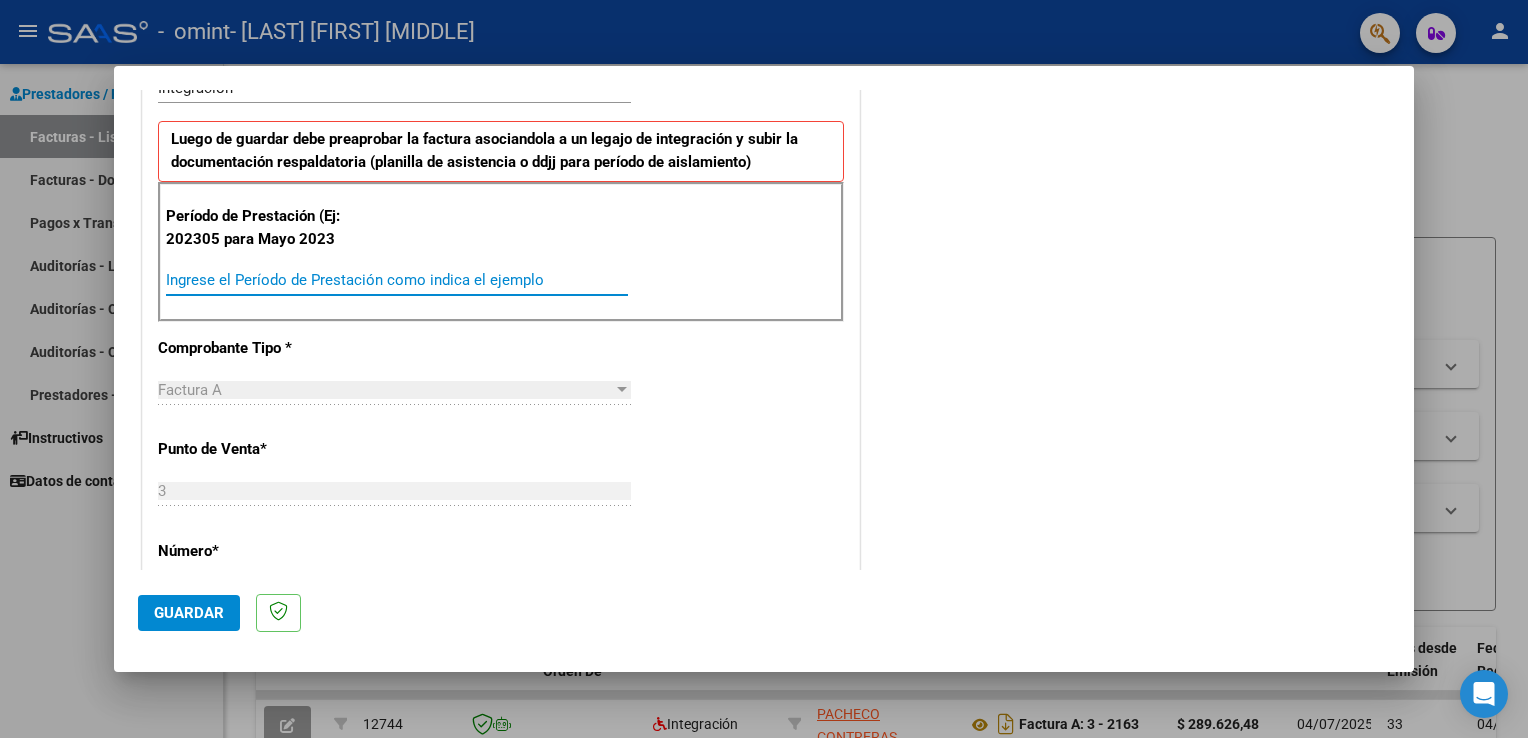 click on "Ingrese el Período de Prestación como indica el ejemplo" at bounding box center (397, 280) 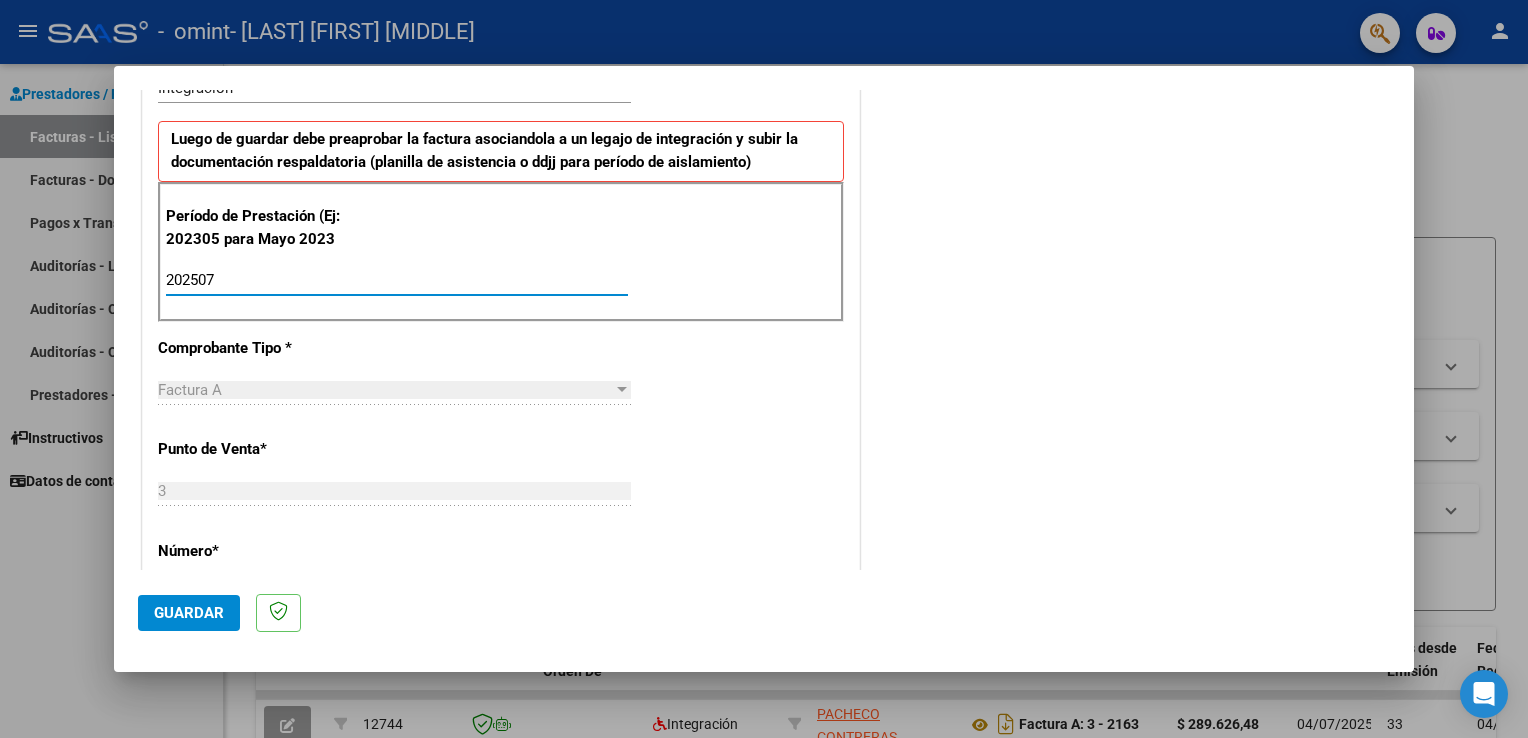 type on "202507" 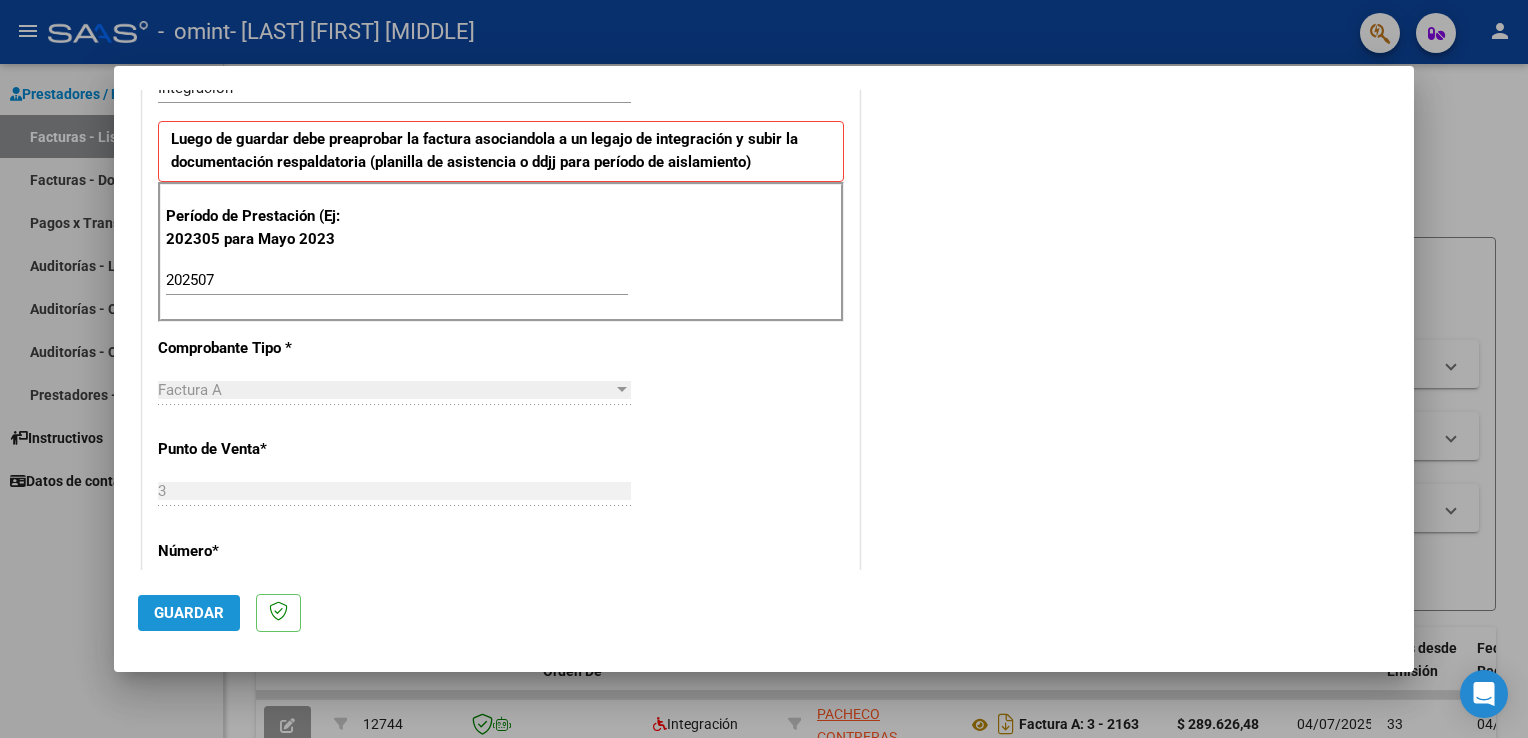 click on "Guardar" 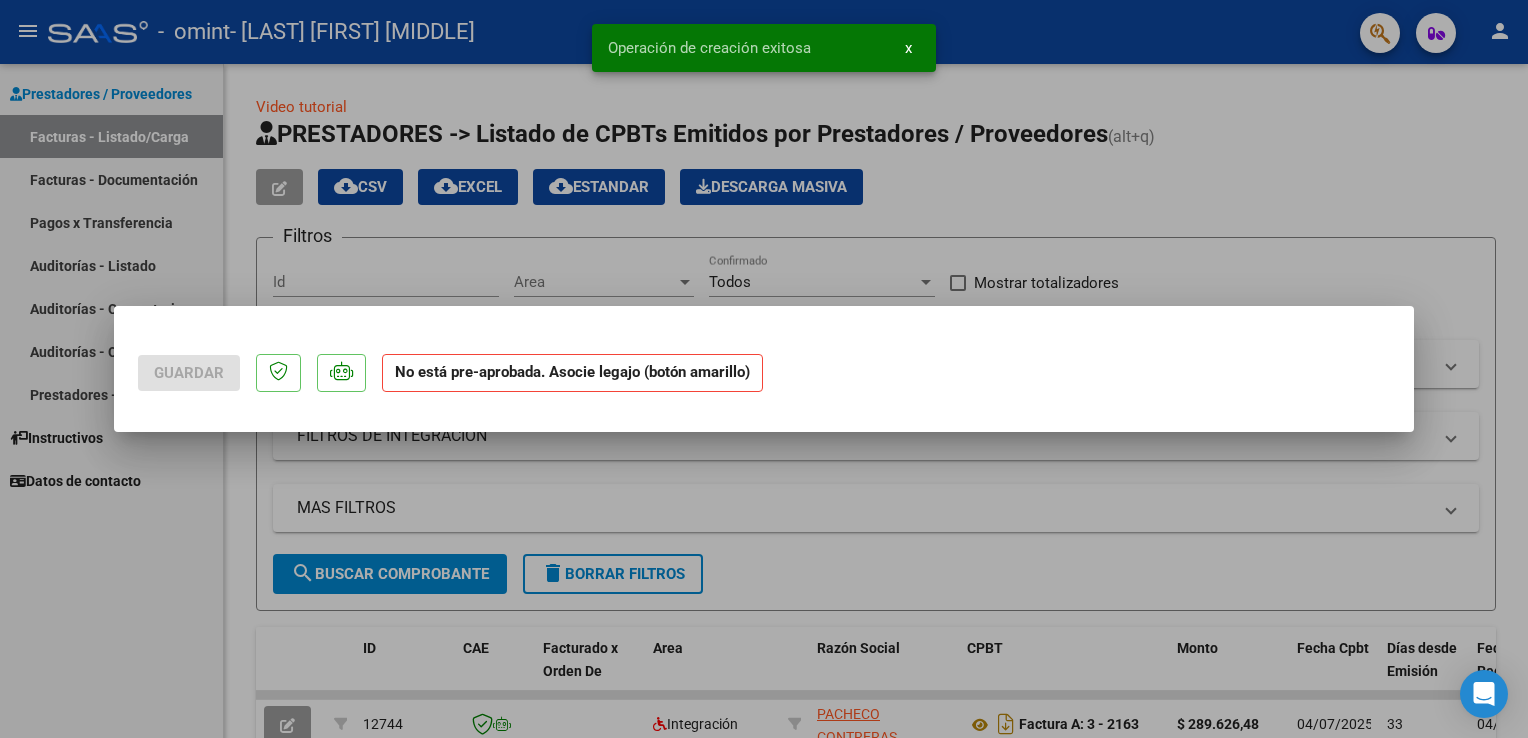 scroll, scrollTop: 0, scrollLeft: 0, axis: both 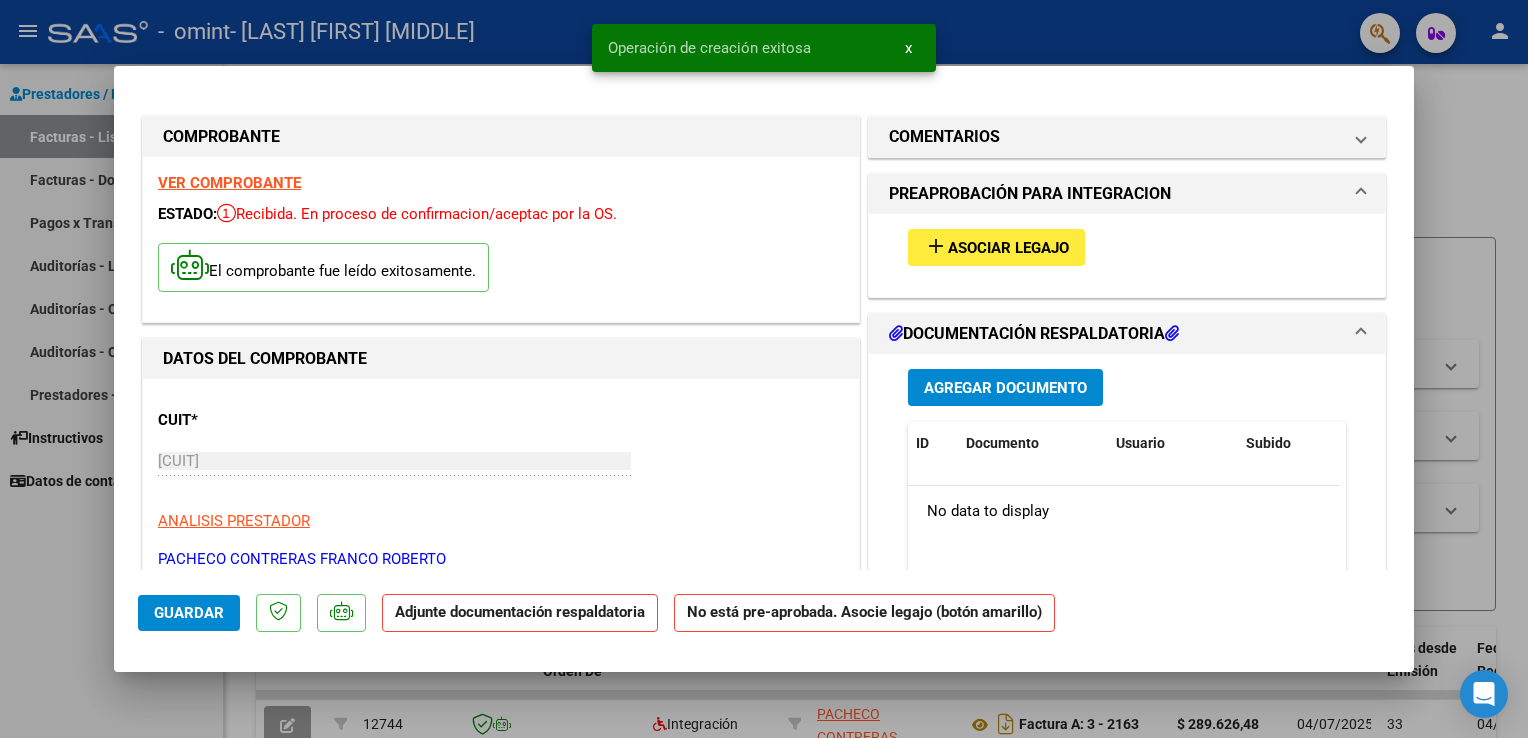 click on "add Asociar Legajo" at bounding box center (1127, 247) 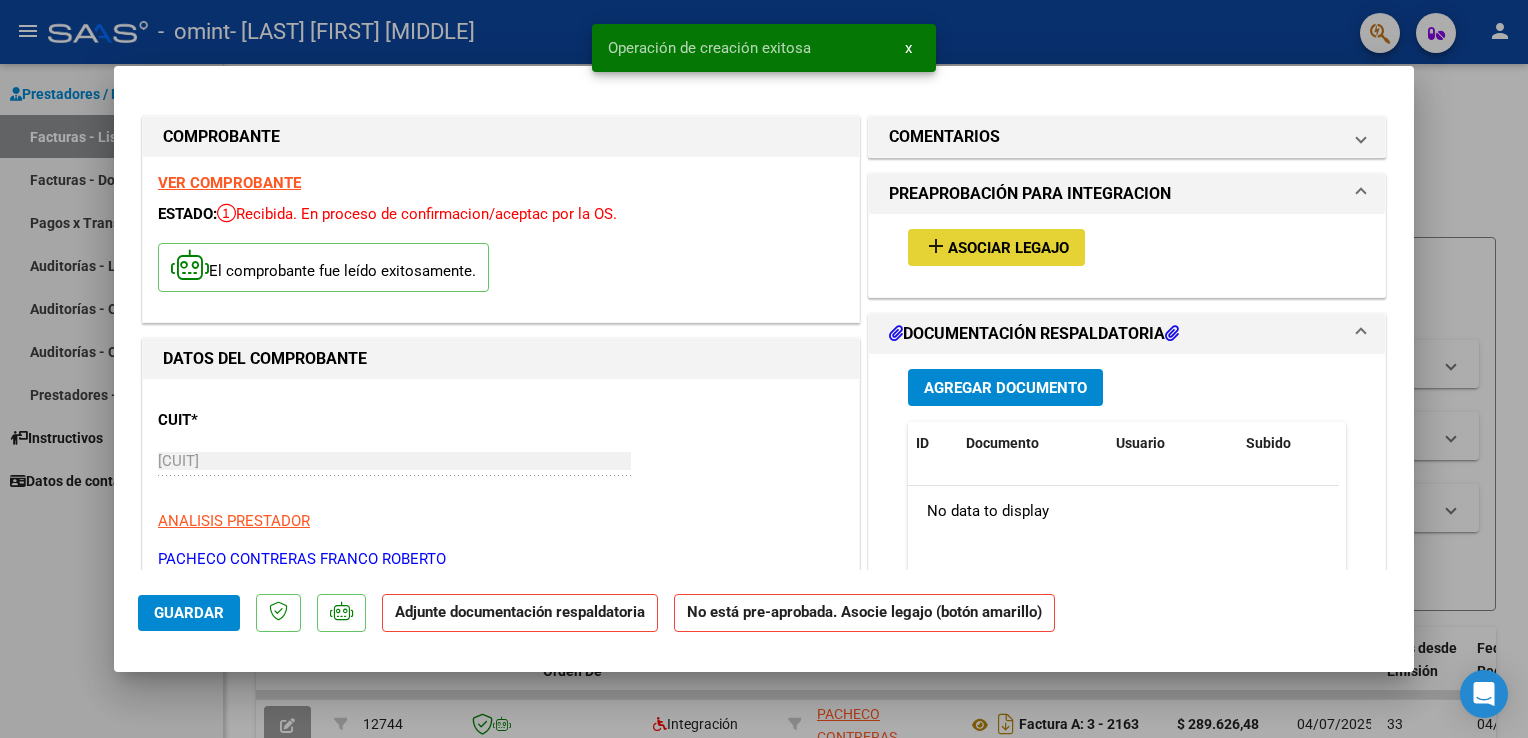 click on "add Asociar Legajo" at bounding box center (996, 247) 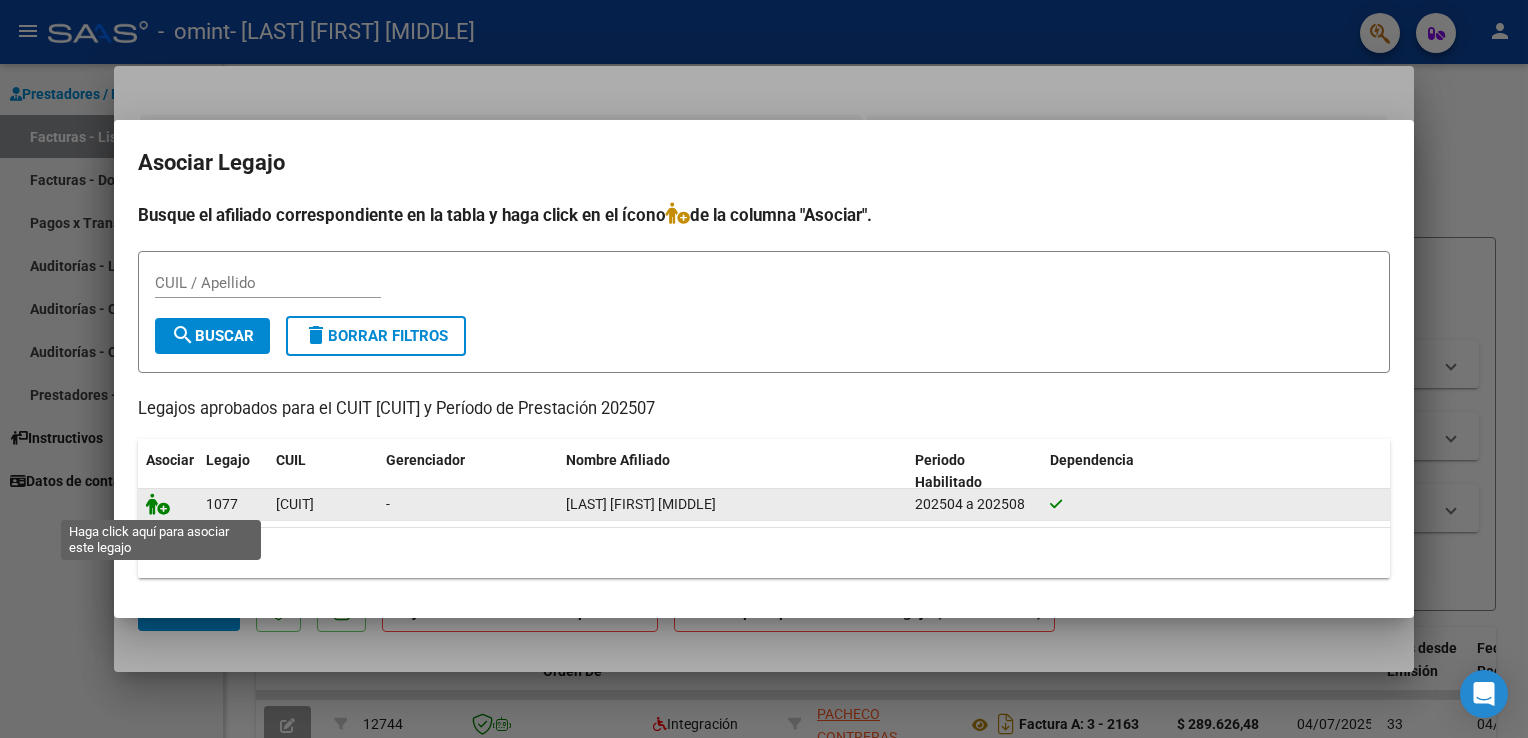 click 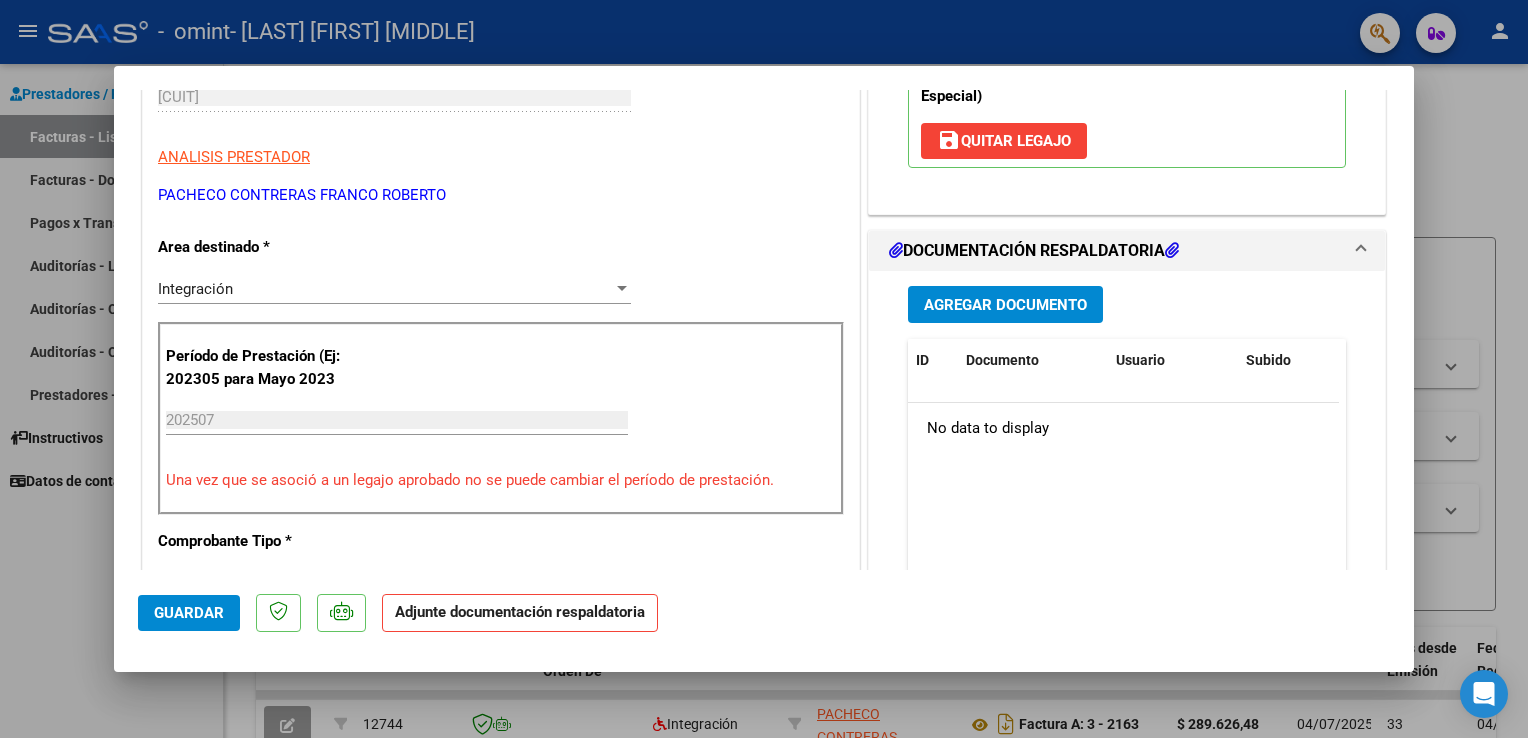 scroll, scrollTop: 378, scrollLeft: 0, axis: vertical 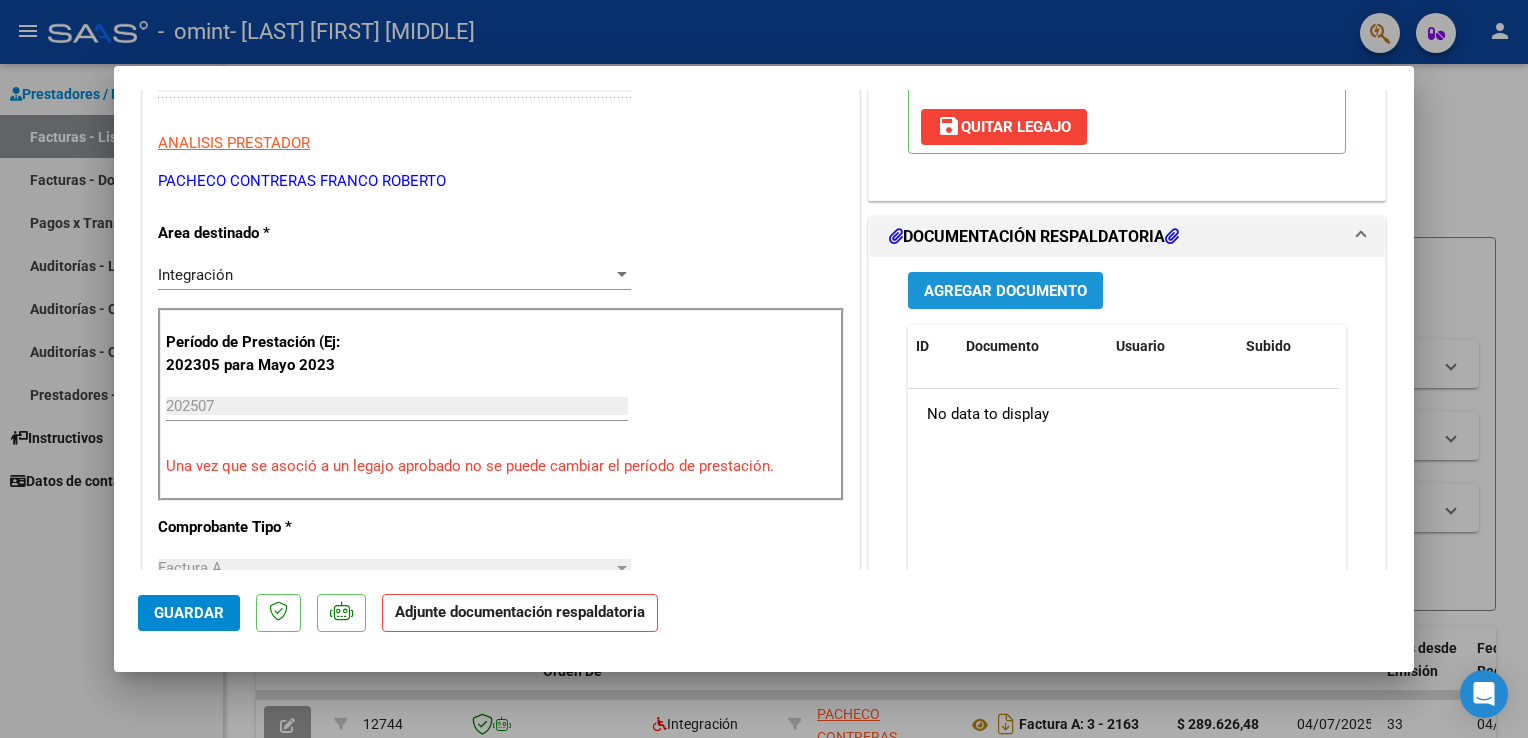 click on "Agregar Documento" at bounding box center [1005, 291] 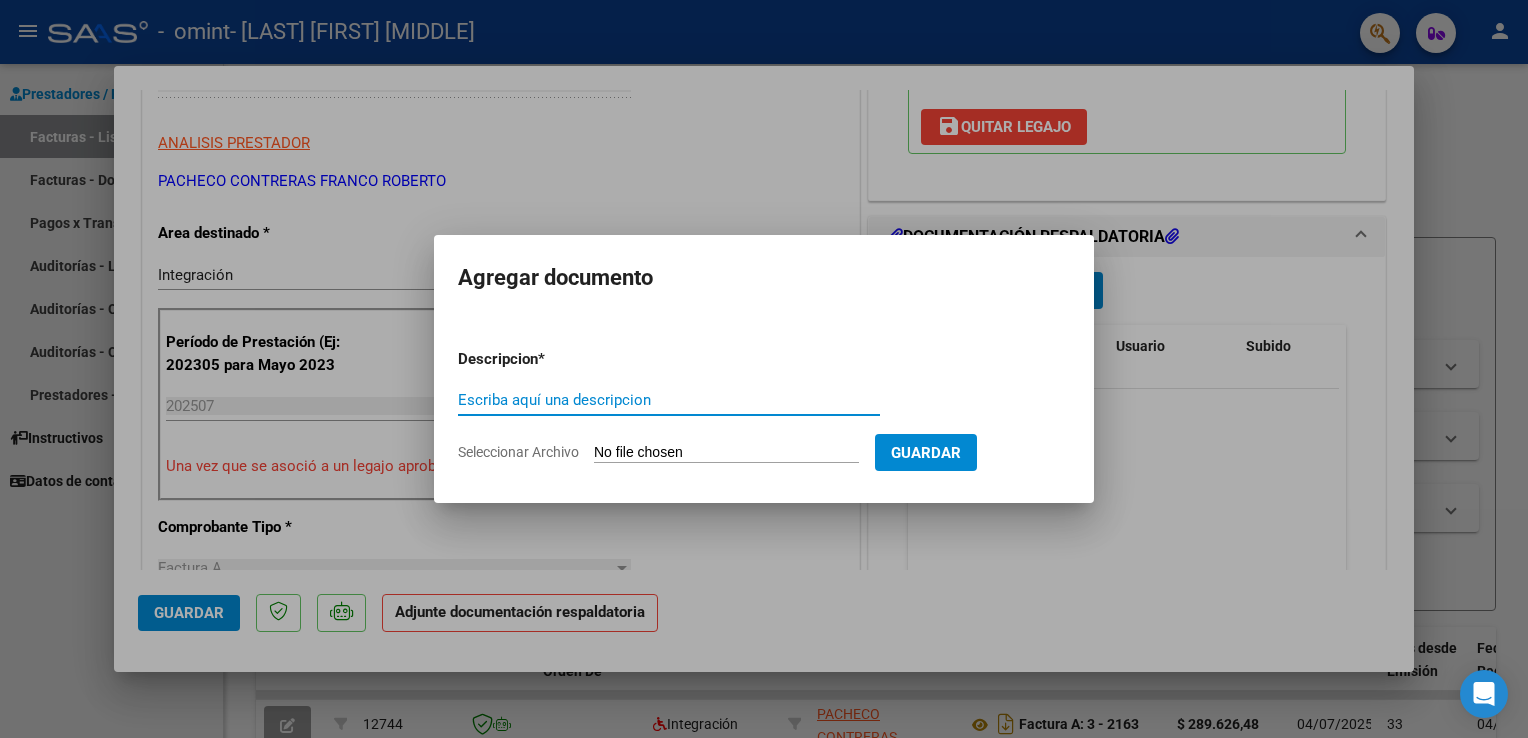 click on "Escriba aquí una descripcion" at bounding box center [669, 400] 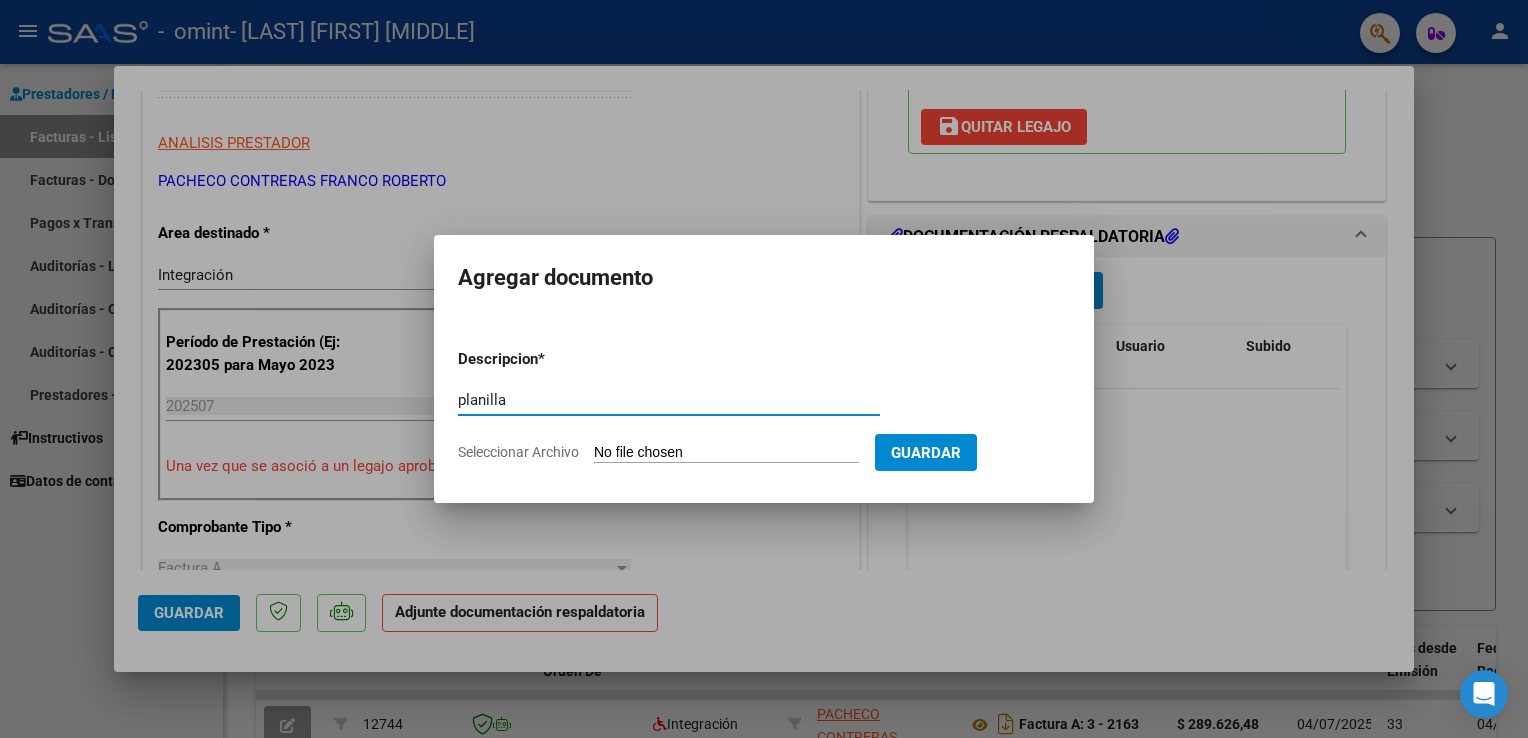 type on "planilla" 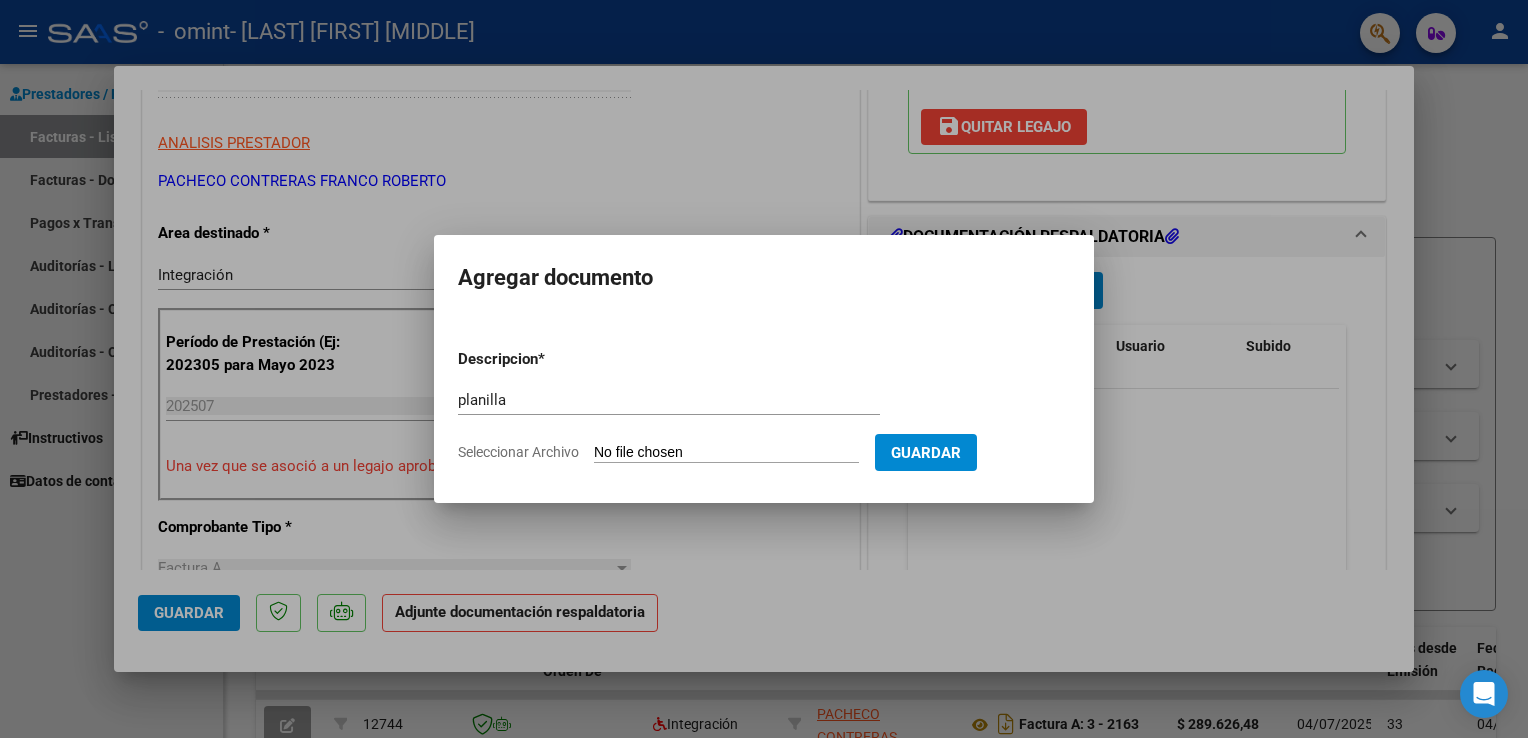 click on "Seleccionar Archivo" at bounding box center (726, 453) 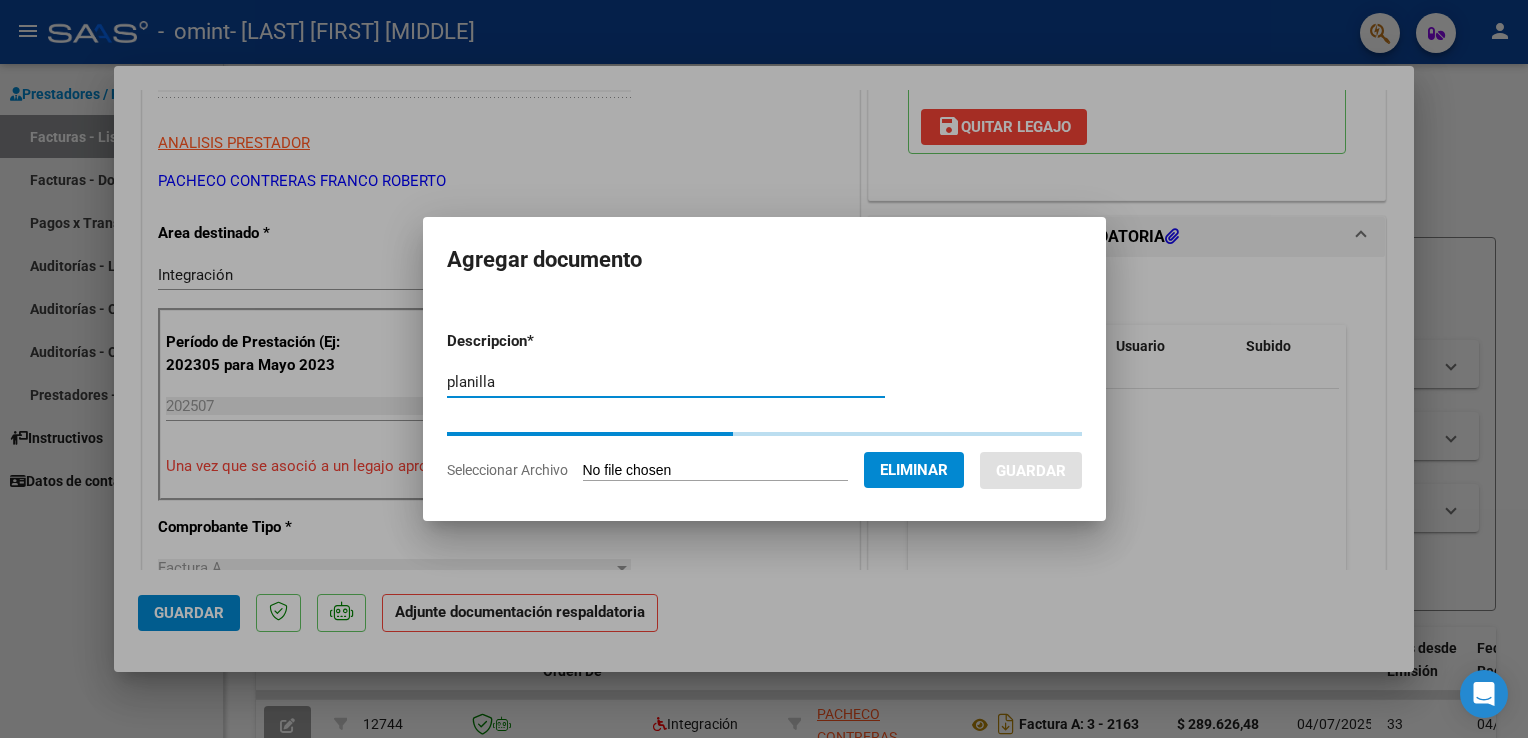 click on "planilla" at bounding box center [666, 382] 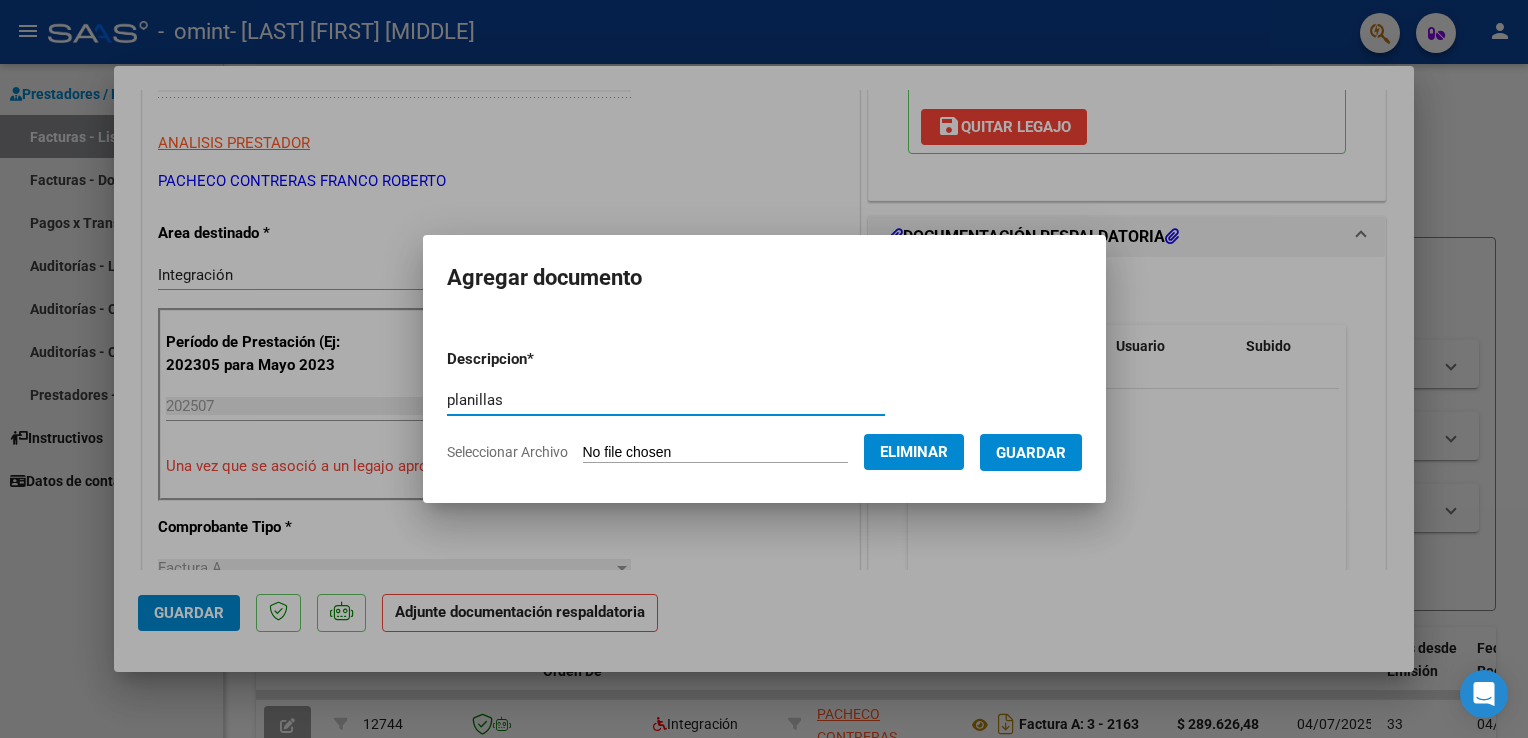 type on "planillas" 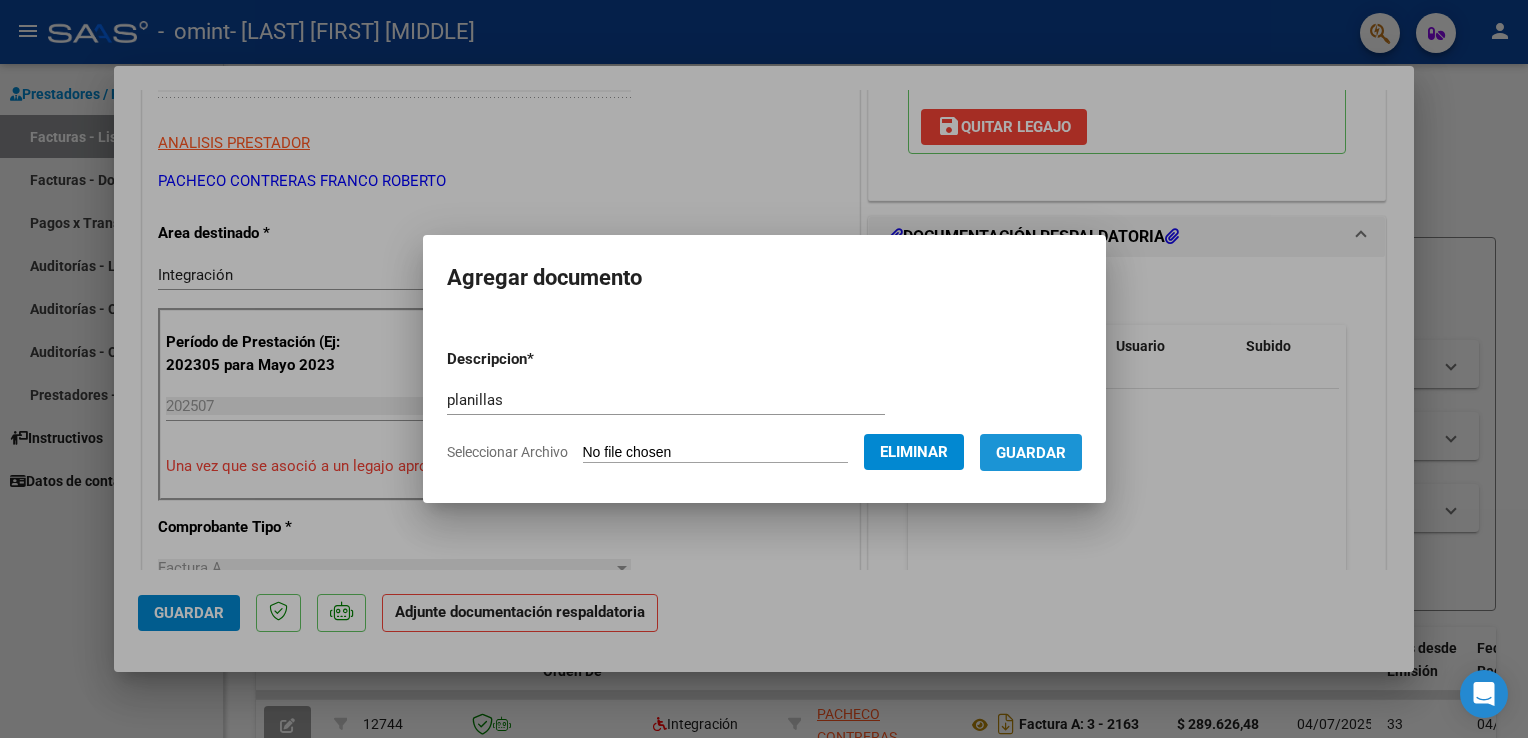 click on "Guardar" at bounding box center (1031, 453) 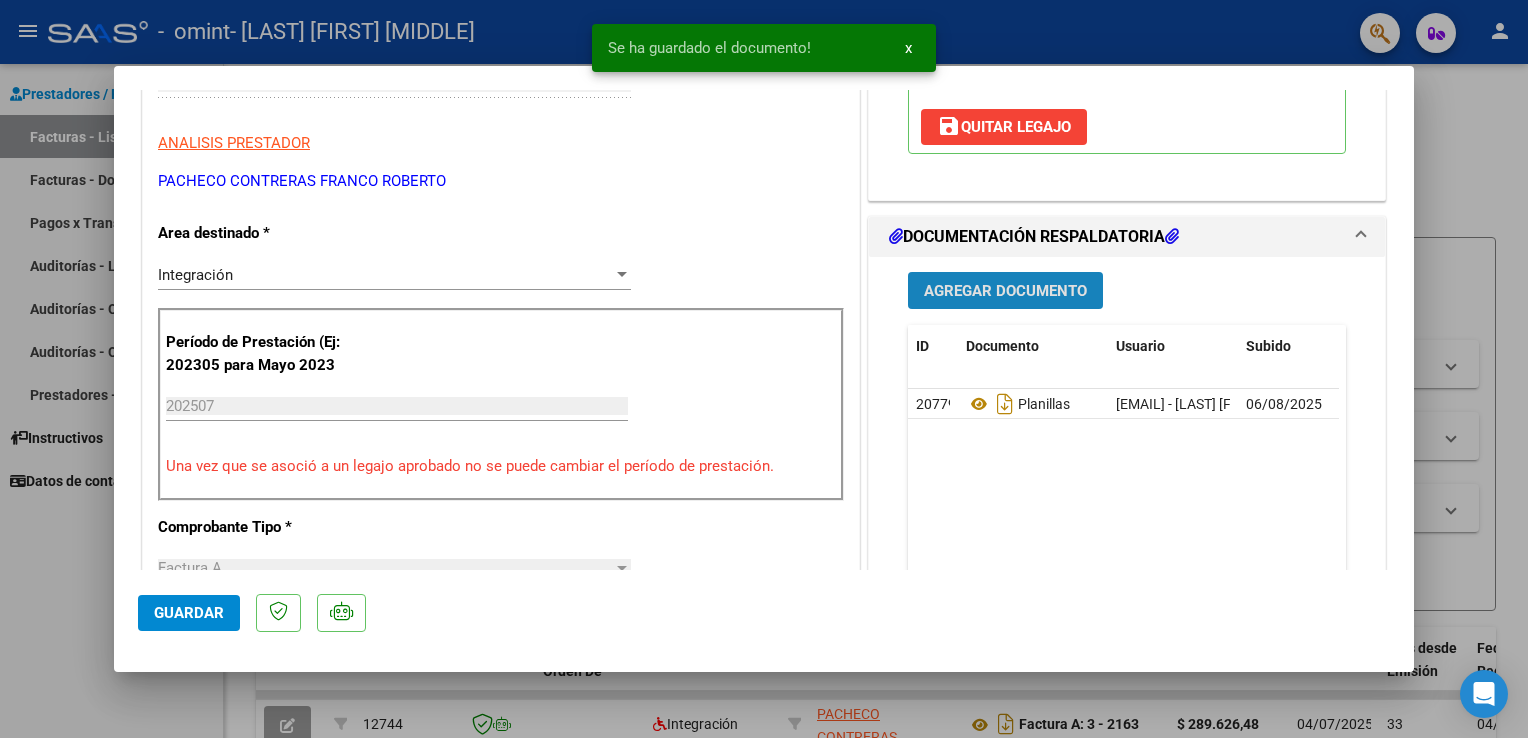 click on "Agregar Documento" at bounding box center (1005, 291) 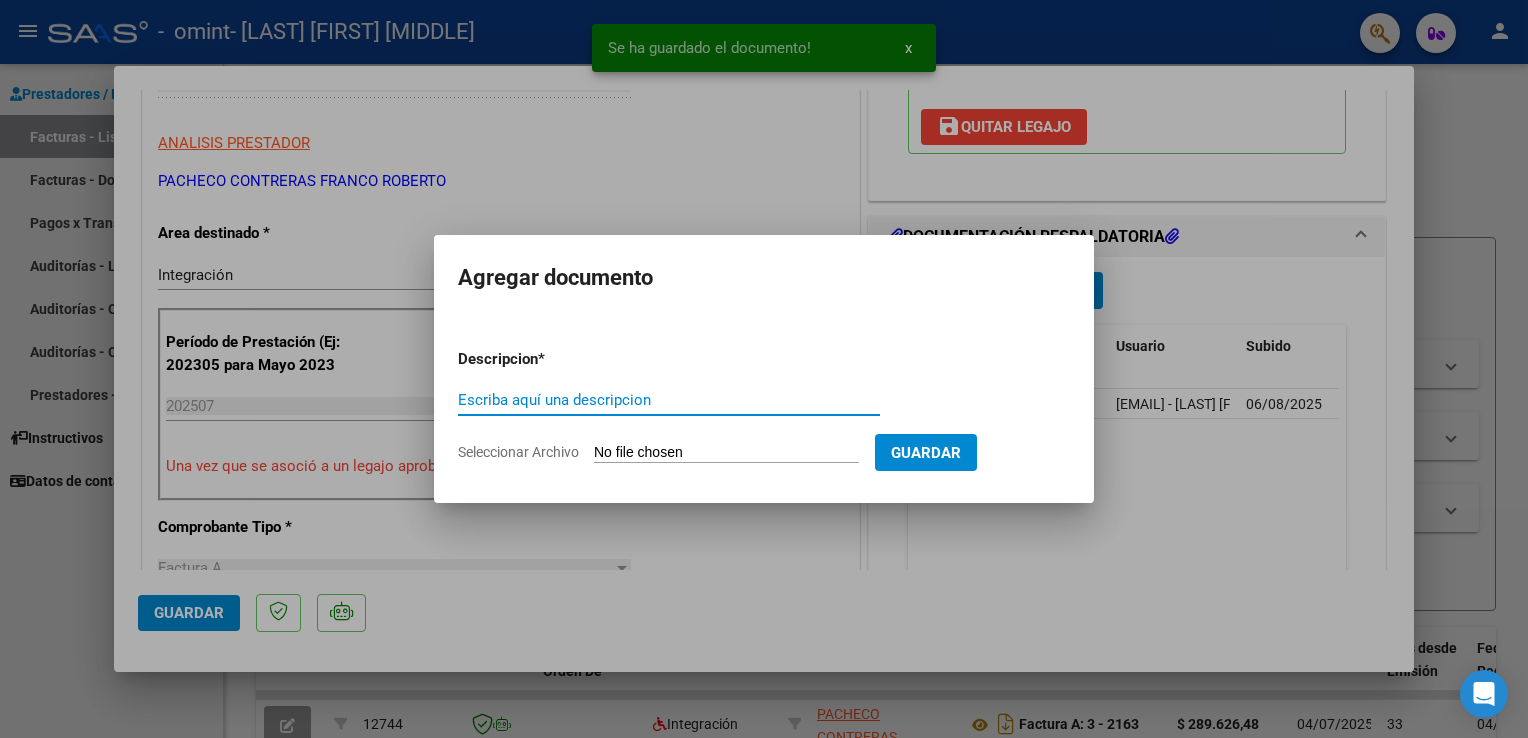 click on "Escriba aquí una descripcion" at bounding box center [669, 400] 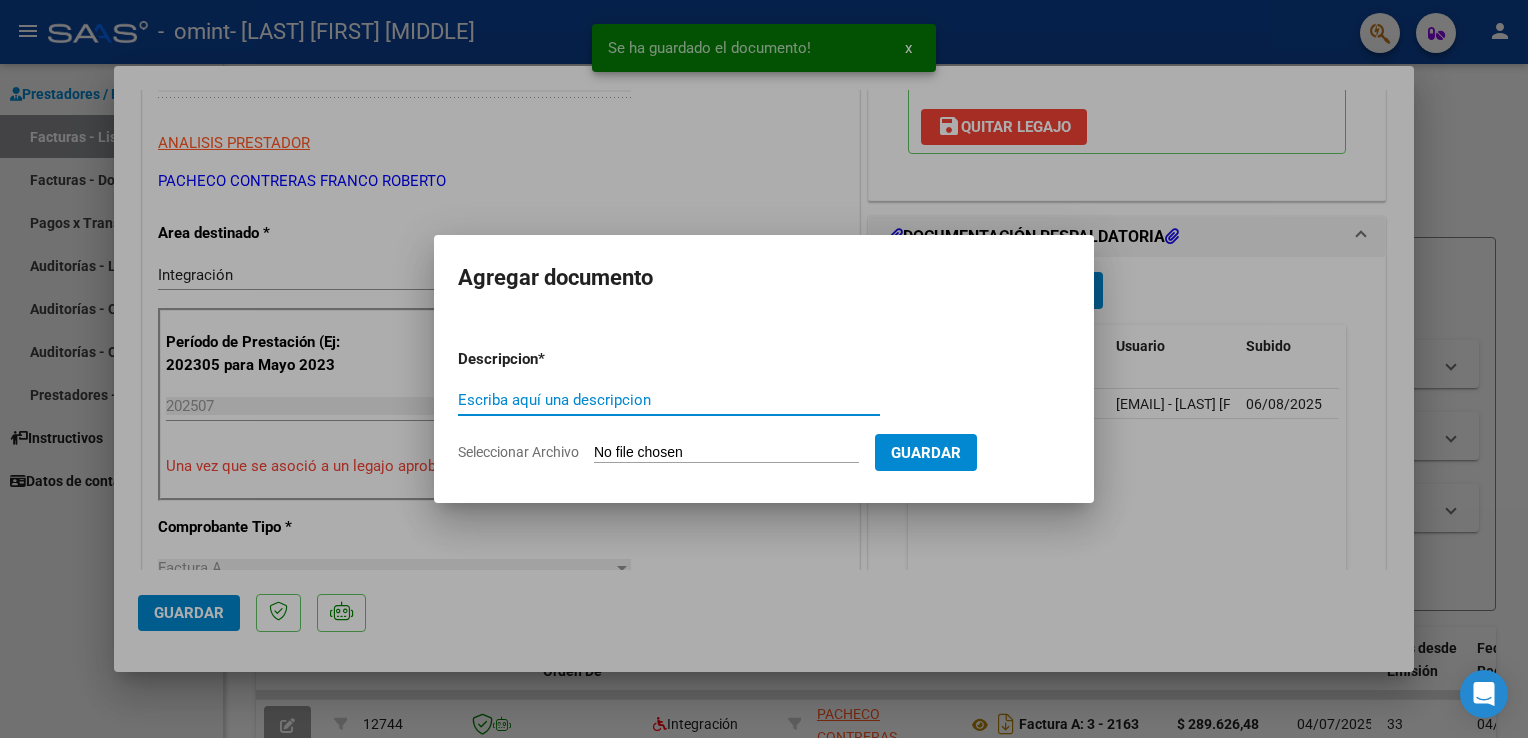 drag, startPoint x: 844, startPoint y: 392, endPoint x: 795, endPoint y: 438, distance: 67.20863 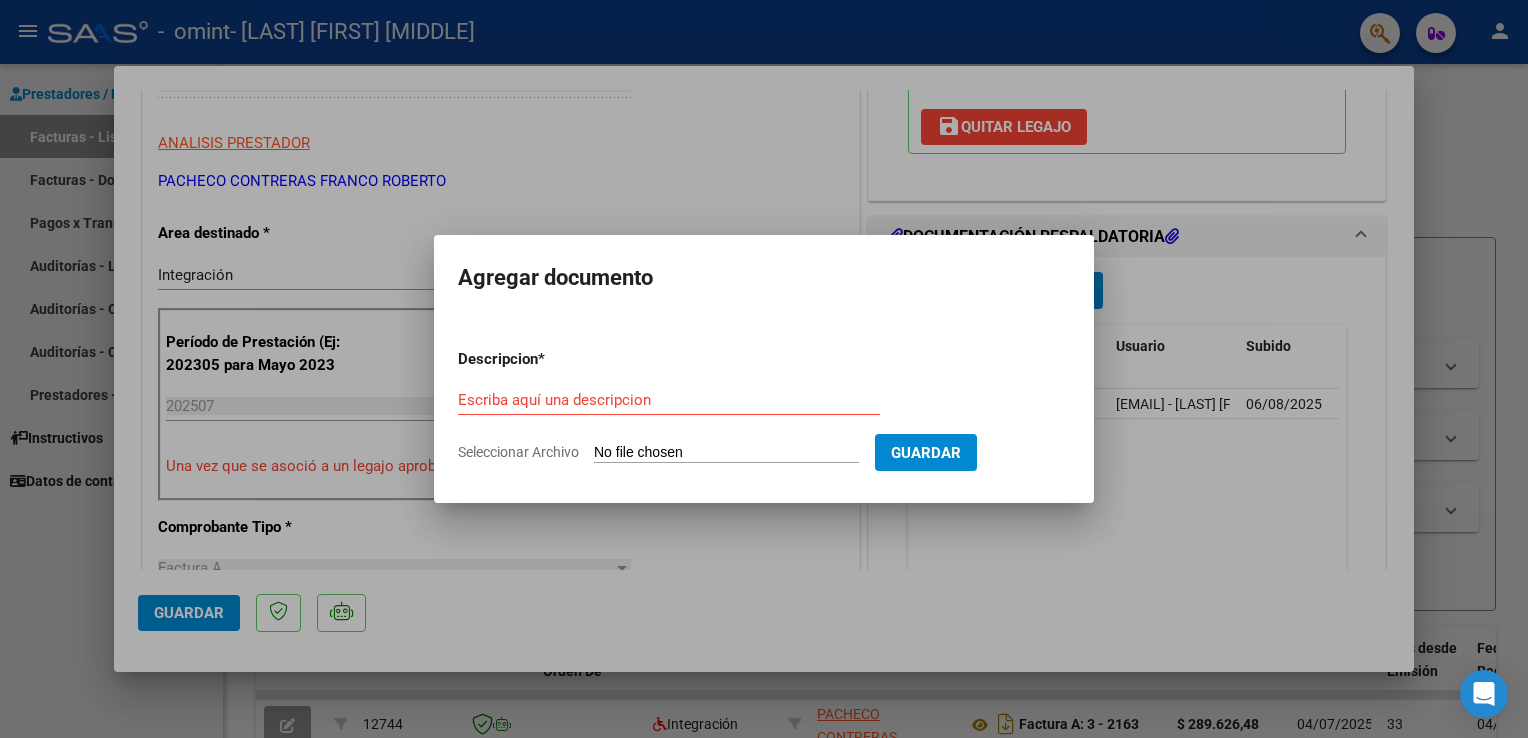 click on "Seleccionar Archivo" 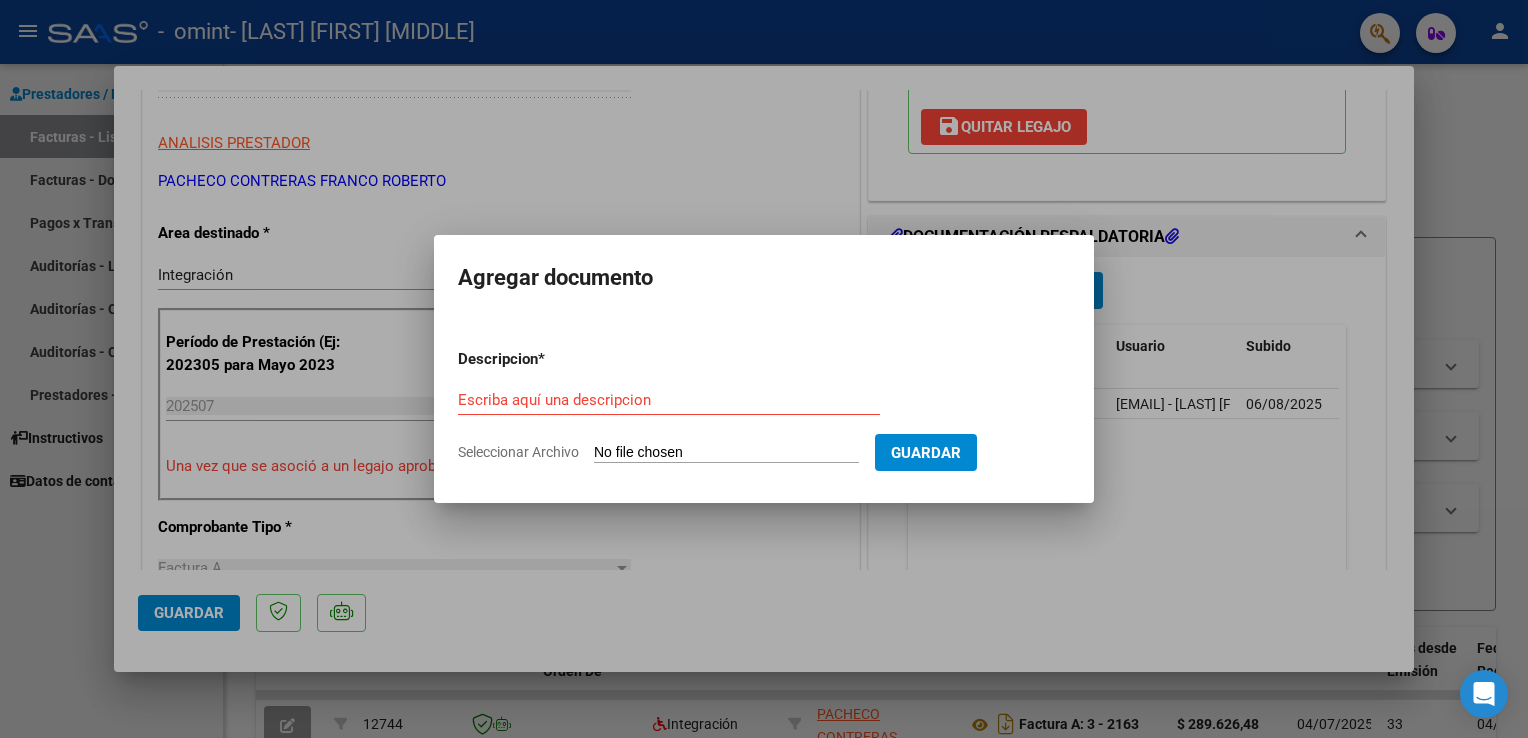 click on "Seleccionar Archivo" at bounding box center [726, 453] 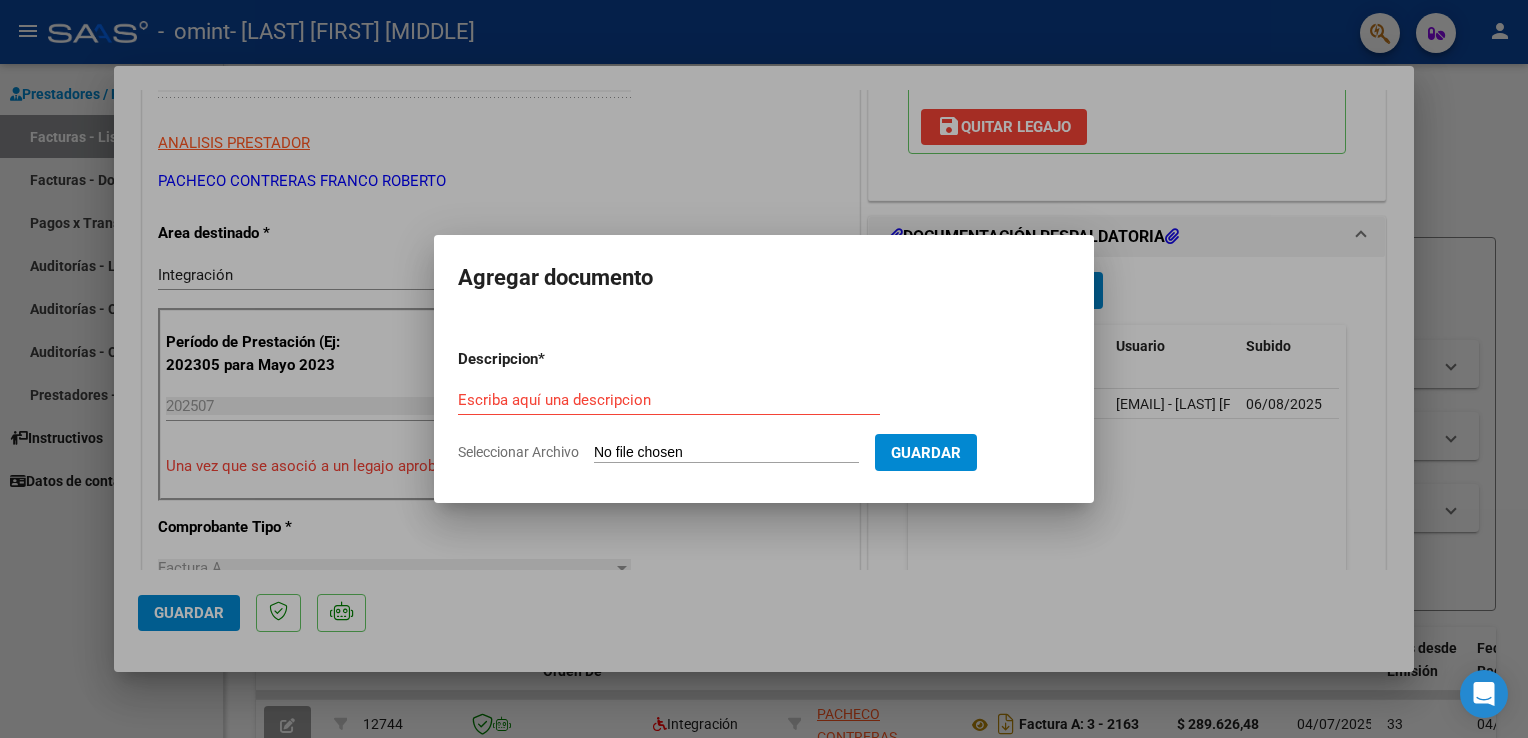 click on "Agregar documento Descripcion  *   Escriba aquí una descripcion  Seleccionar Archivo Guardar" at bounding box center (764, 369) 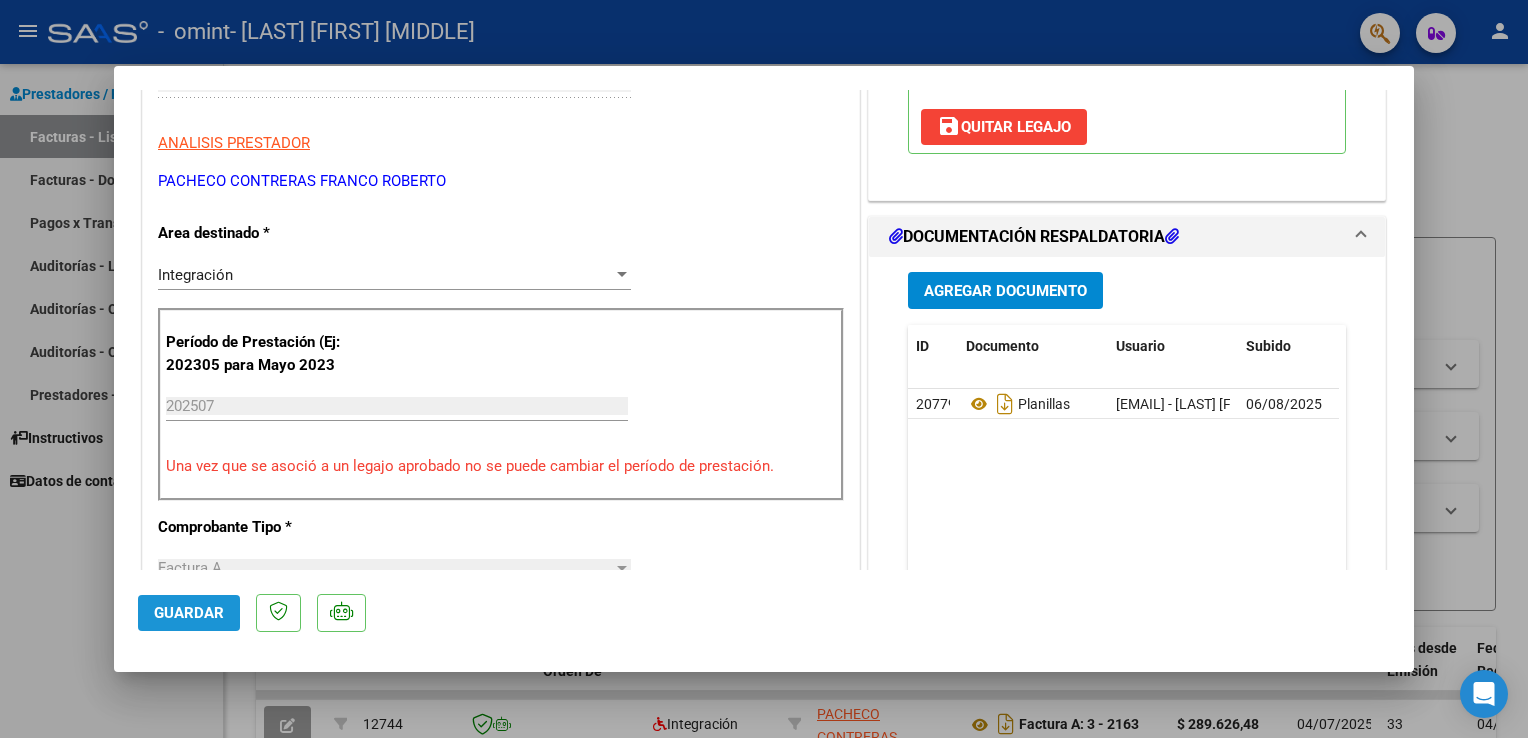 click on "Guardar" 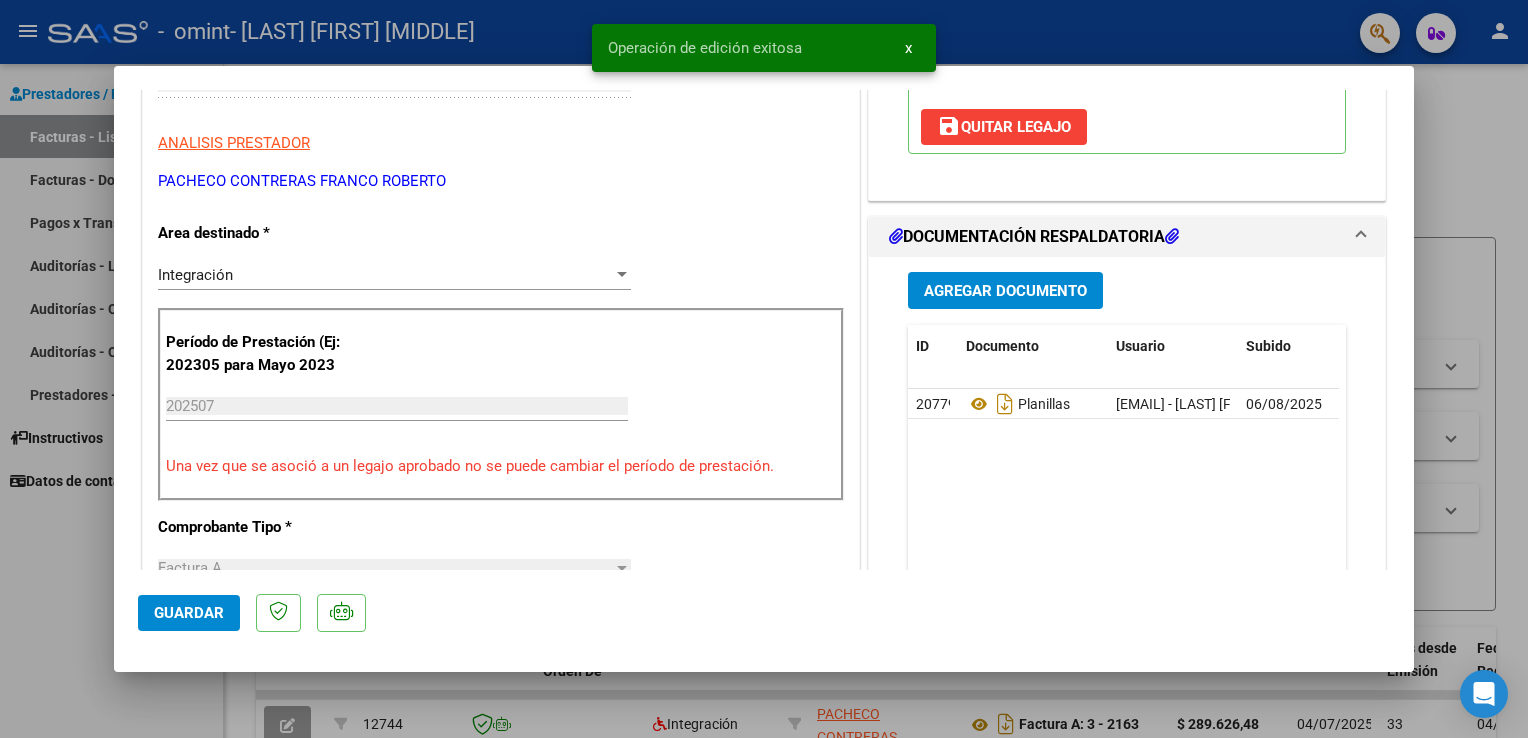 click at bounding box center [764, 369] 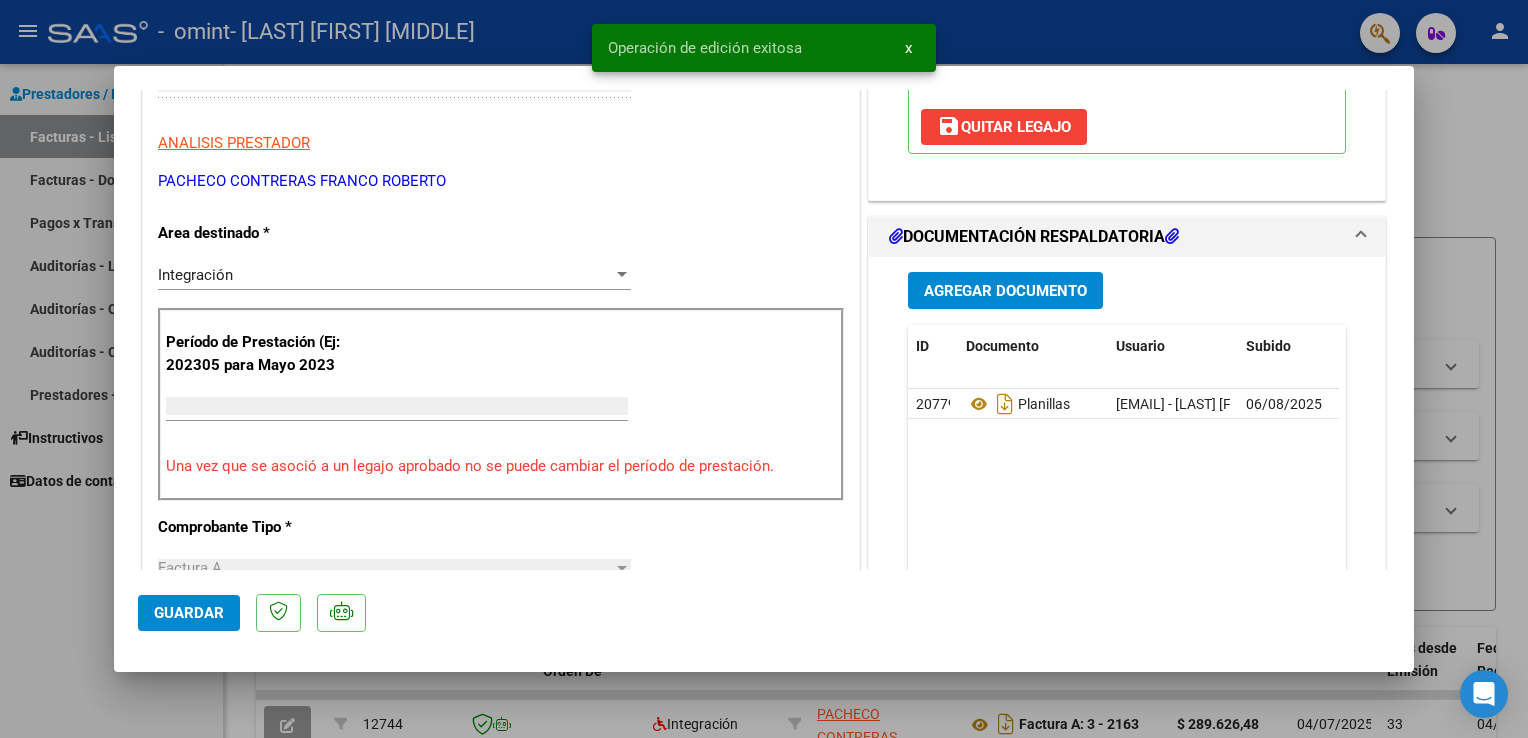 scroll, scrollTop: 0, scrollLeft: 0, axis: both 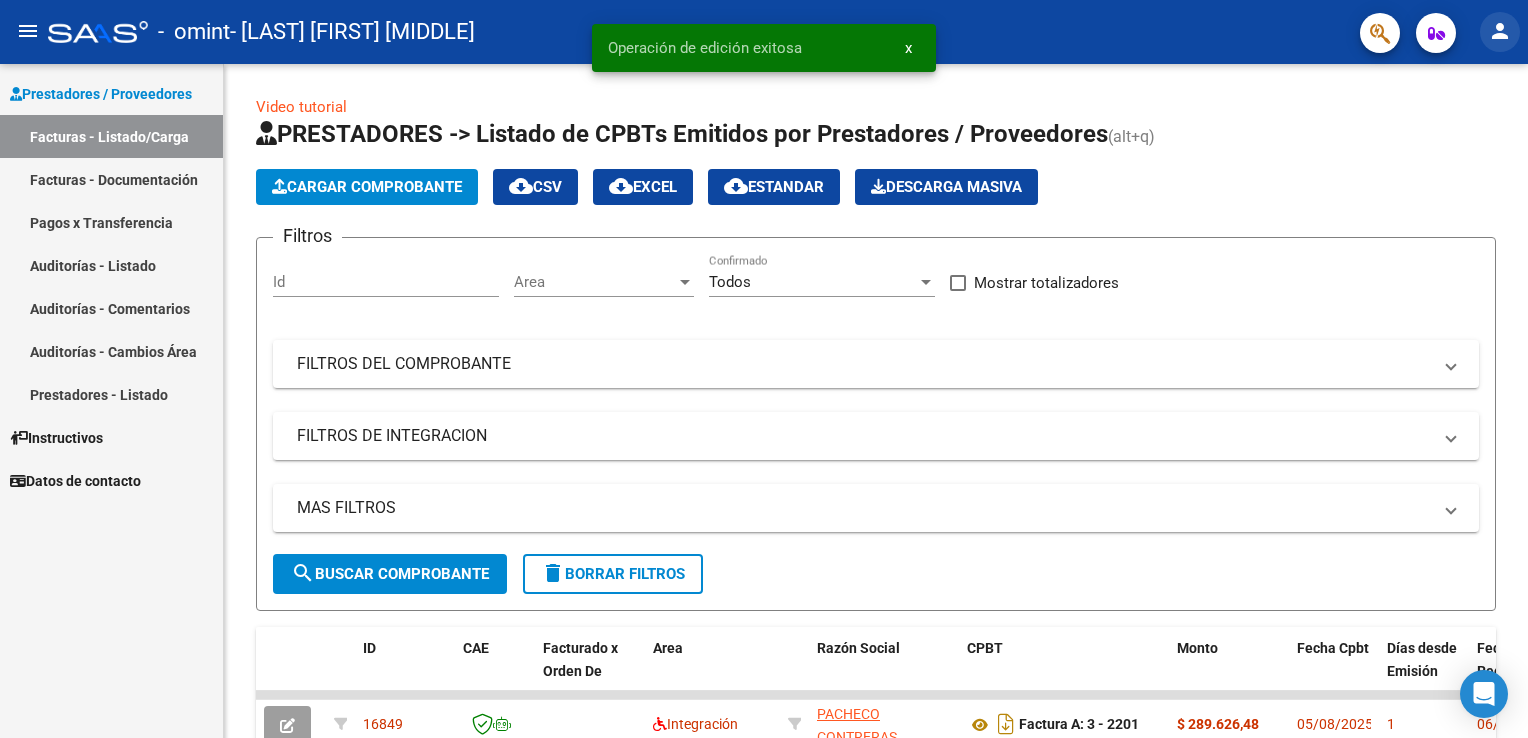 click on "person" 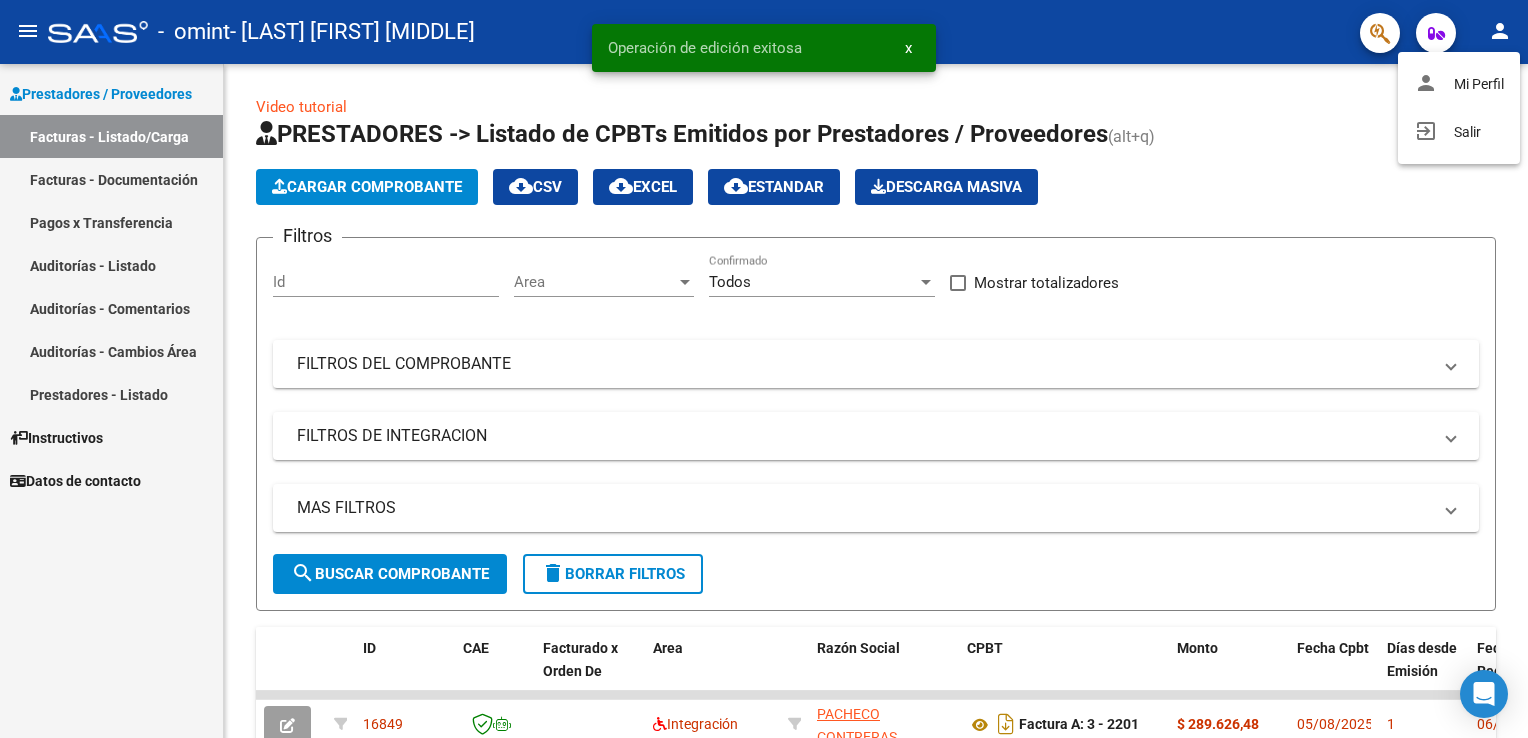 click at bounding box center [764, 369] 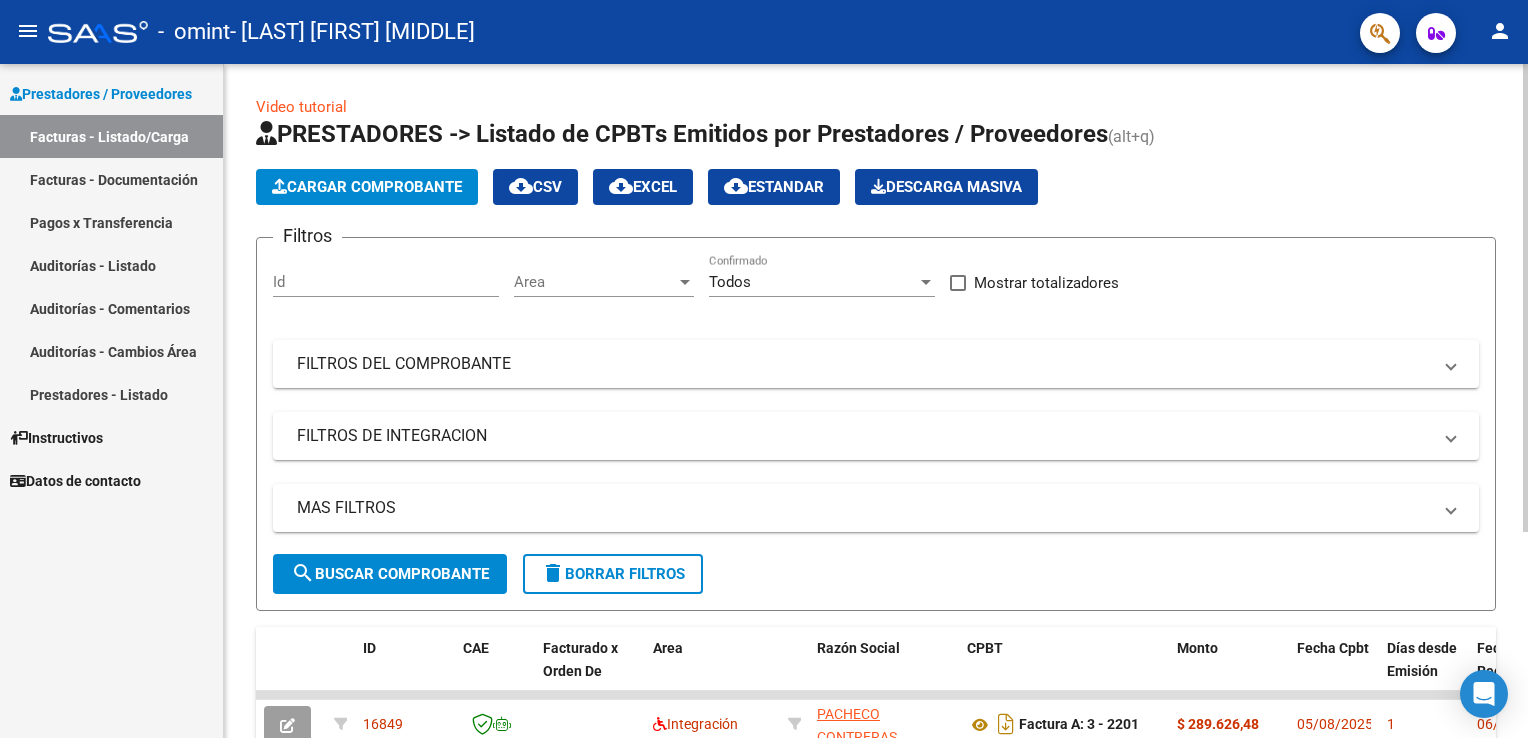scroll, scrollTop: 295, scrollLeft: 0, axis: vertical 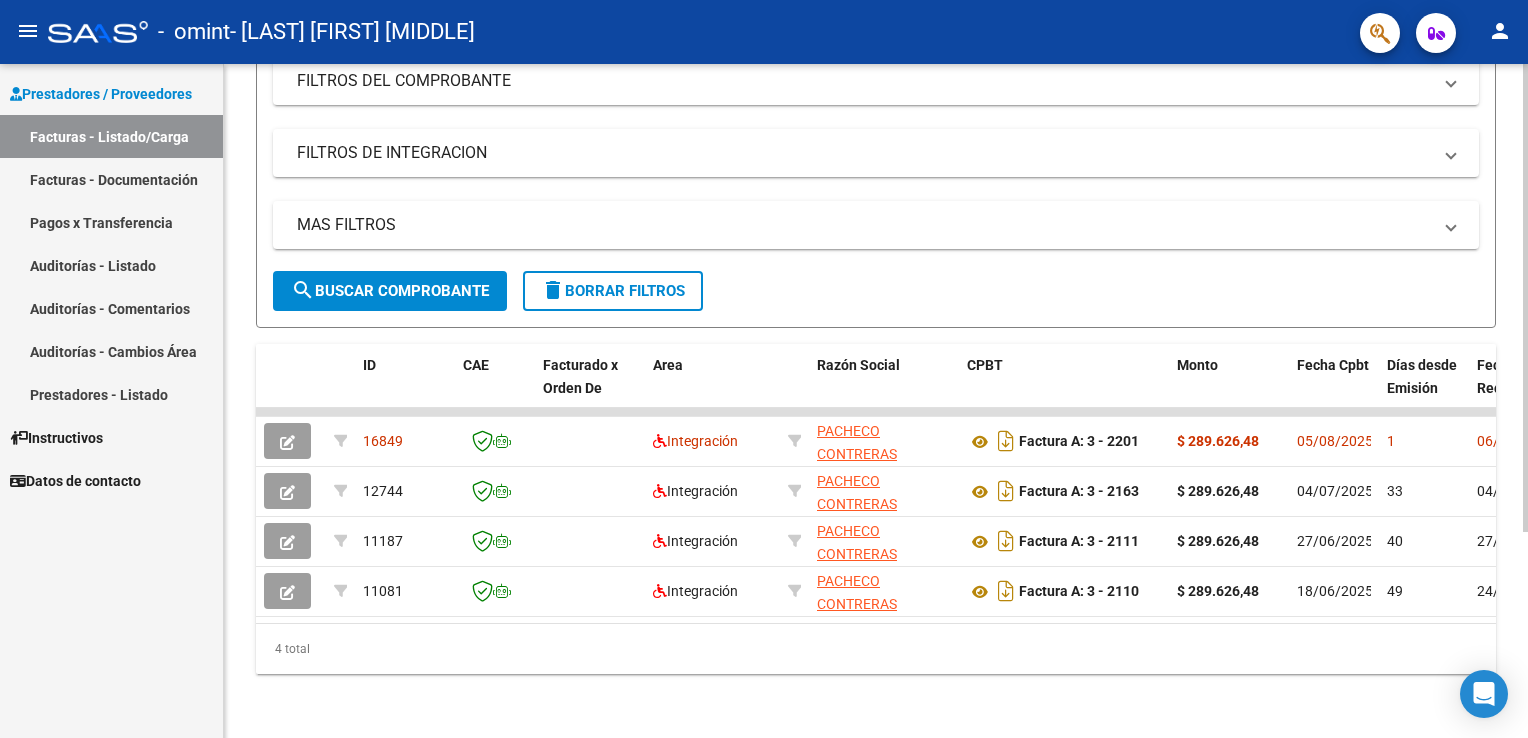 click on "menu -   omint   - [LAST] [FIRST] [MIDDLE] person    Prestadores / Proveedores Facturas - Listado/Carga Facturas - Documentación Pagos x Transferencia Auditorías - Listado Auditorías - Comentarios Auditorías - Cambios Área Prestadores - Listado    Instructivos    Datos de contacto  Video tutorial   PRESTADORES -> Listado de CPBTs Emitidos por Prestadores / Proveedores (alt+q)   Cargar Comprobante
cloud_download  CSV  cloud_download  EXCEL  cloud_download  Estandar   Descarga Masiva
Filtros Id Area Area Todos Confirmado   Mostrar totalizadores   FILTROS DEL COMPROBANTE  Comprobante Tipo Comprobante Tipo Start date – End date Fec. Comprobante Desde / Hasta Días Emisión Desde(cant. días) Días Emisión Hasta(cant. días) CUIT / Razón Social Pto. Venta Nro. Comprobante Código SSS CAE Válido CAE Válido Todos Cargado Módulo Hosp. Todos Tiene facturacion Apócrifa Hospital Refes  FILTROS DE INTEGRACION  Período De Prestación Todos Rendido x SSS (dr_envio) Tipo de Registro 1" at bounding box center (764, 369) 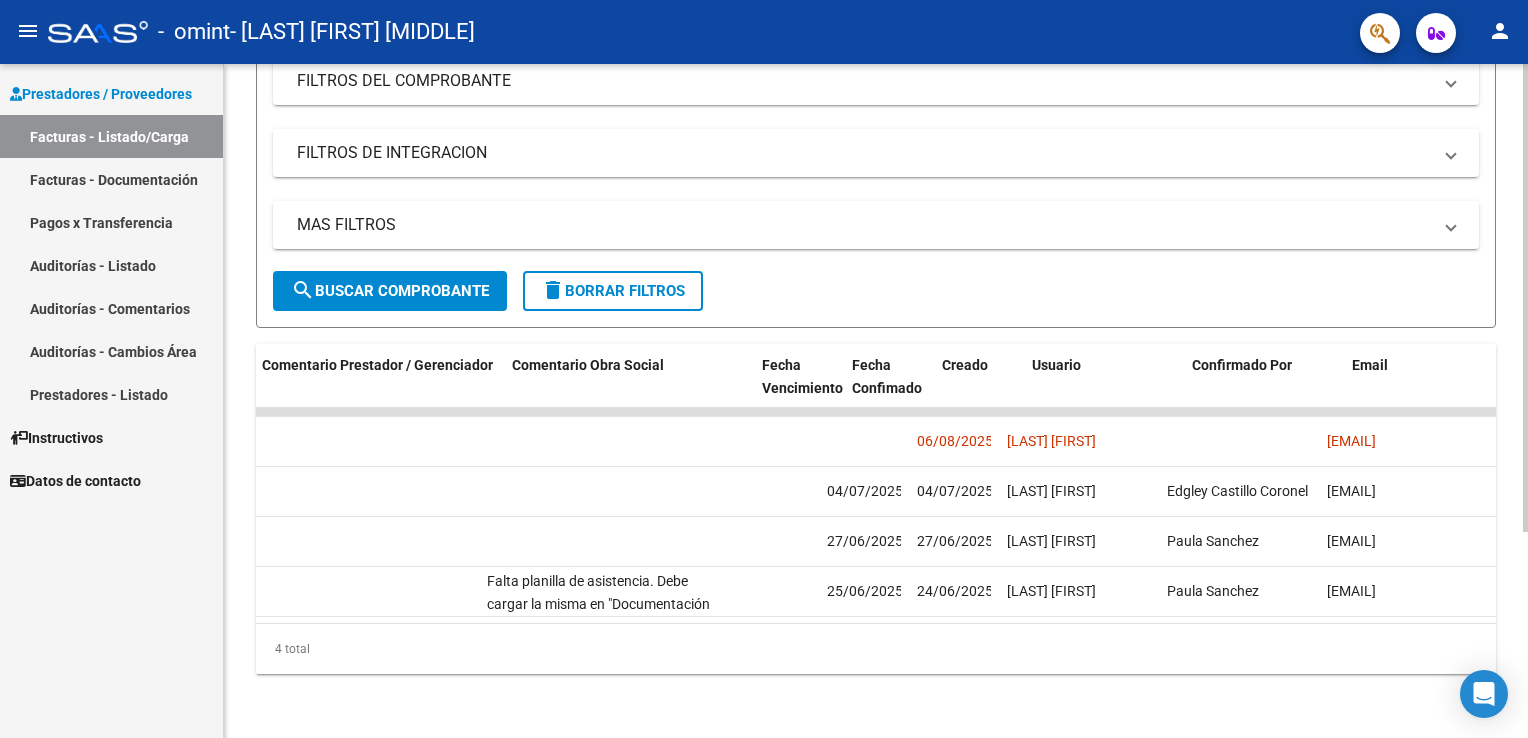 scroll, scrollTop: 0, scrollLeft: 2976, axis: horizontal 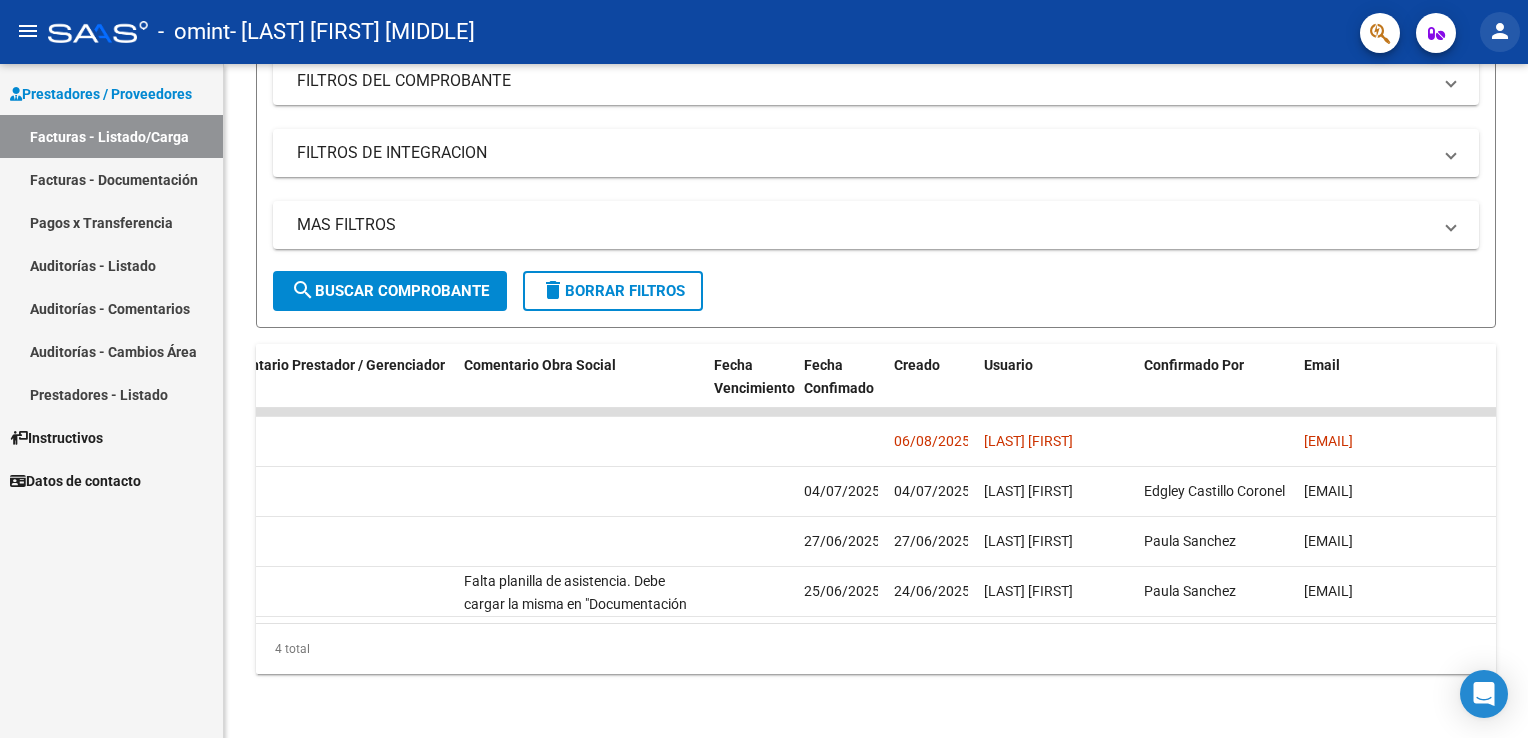 click on "person" 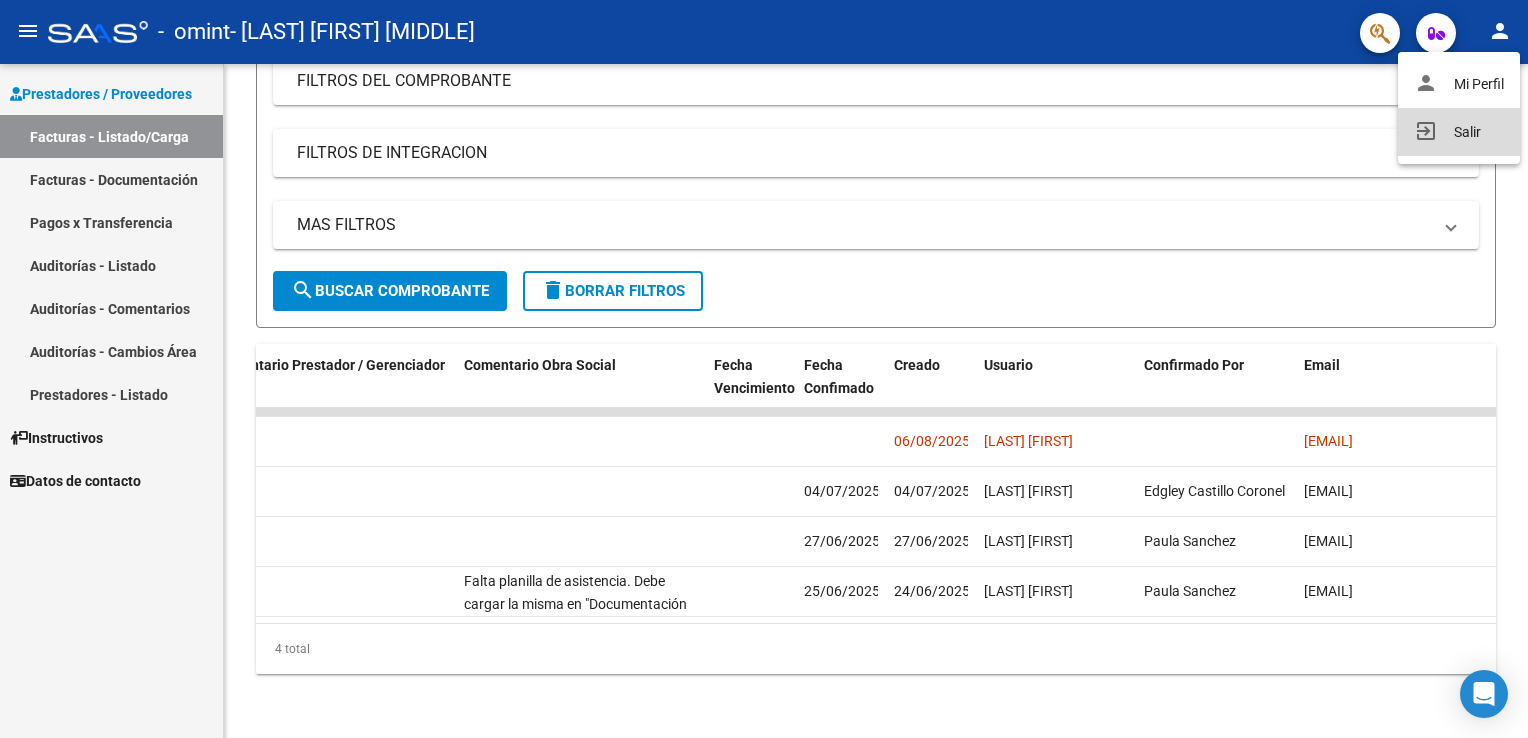 click on "exit_to_app  Salir" at bounding box center (1459, 132) 